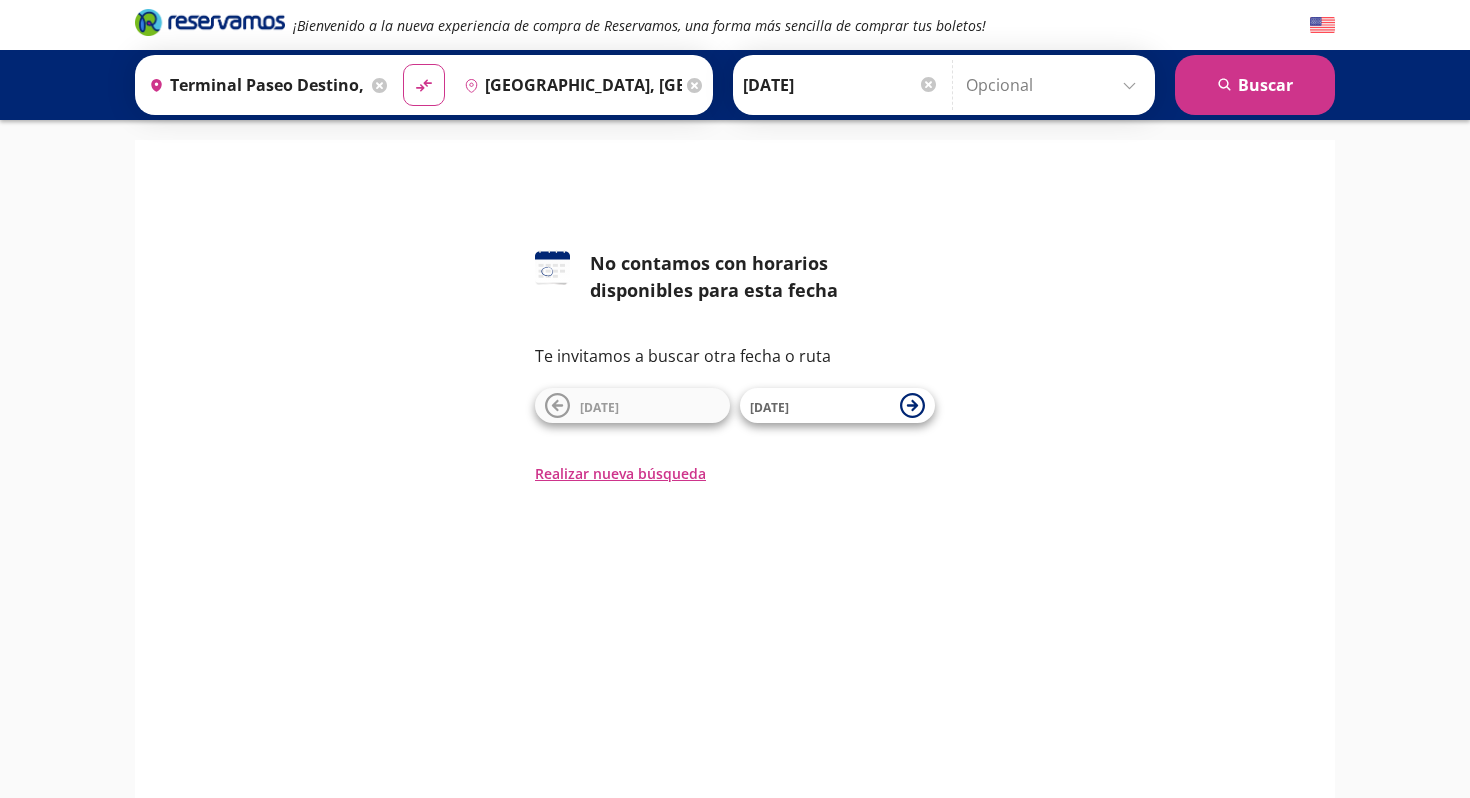 scroll, scrollTop: 0, scrollLeft: 0, axis: both 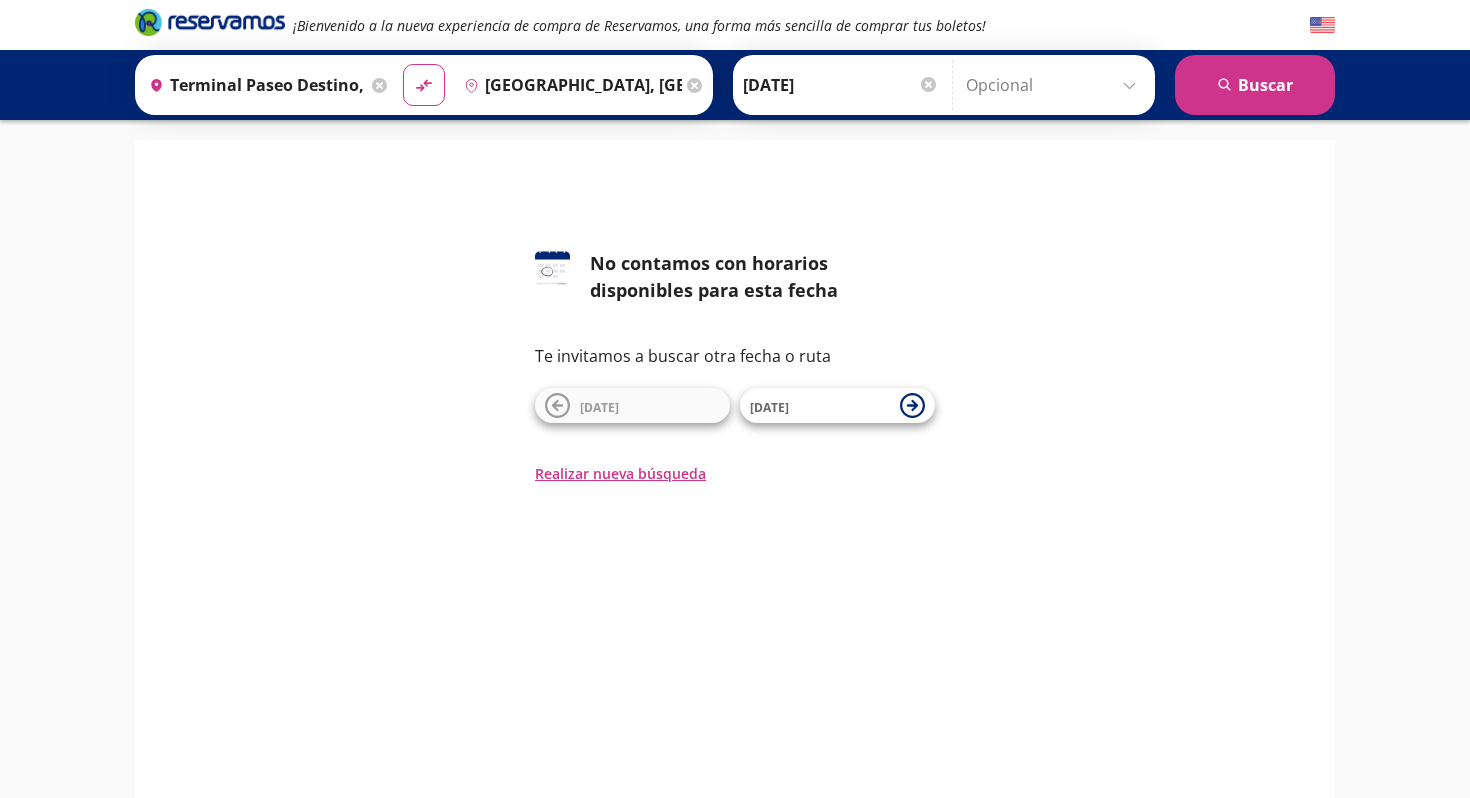 click 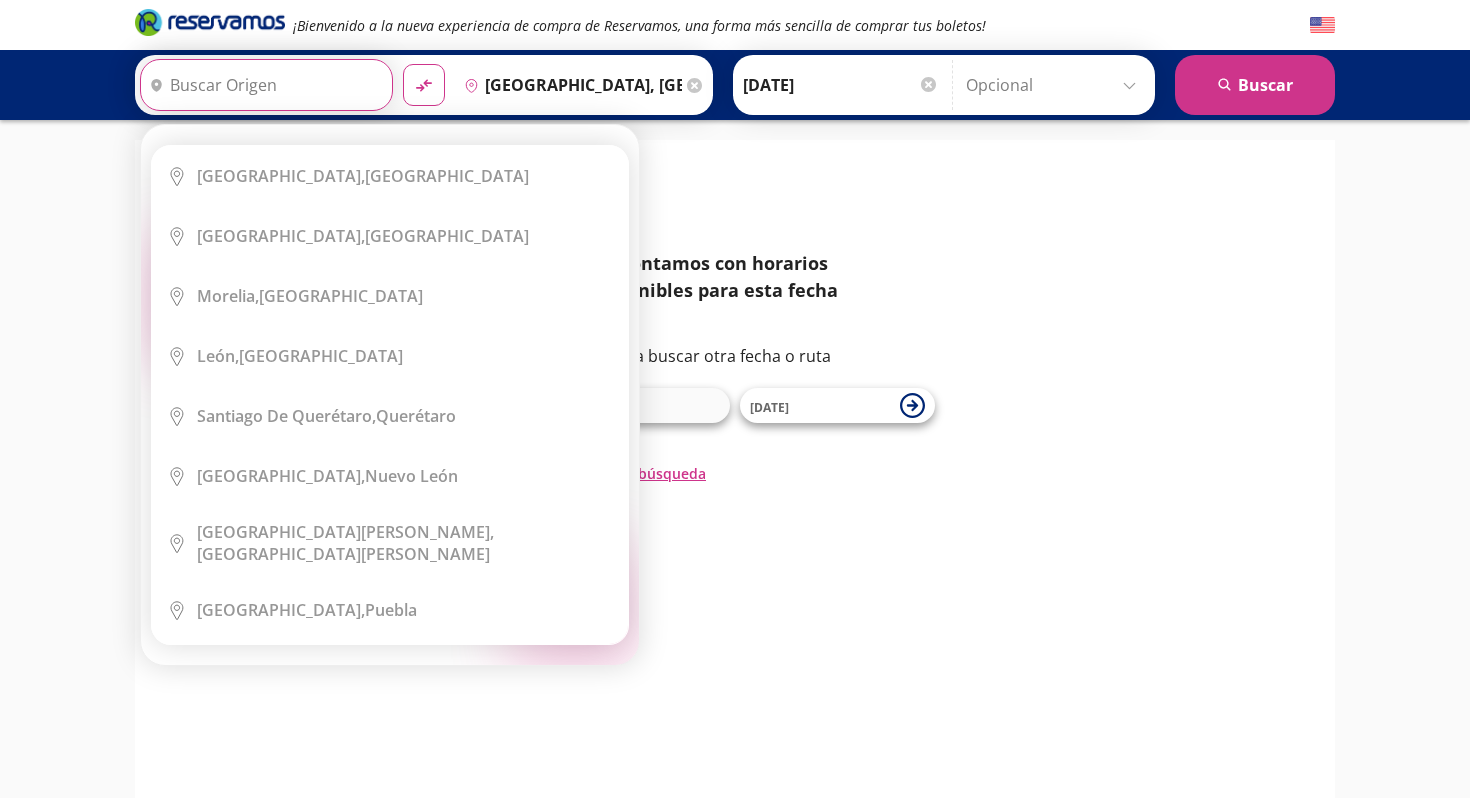 scroll, scrollTop: 0, scrollLeft: 0, axis: both 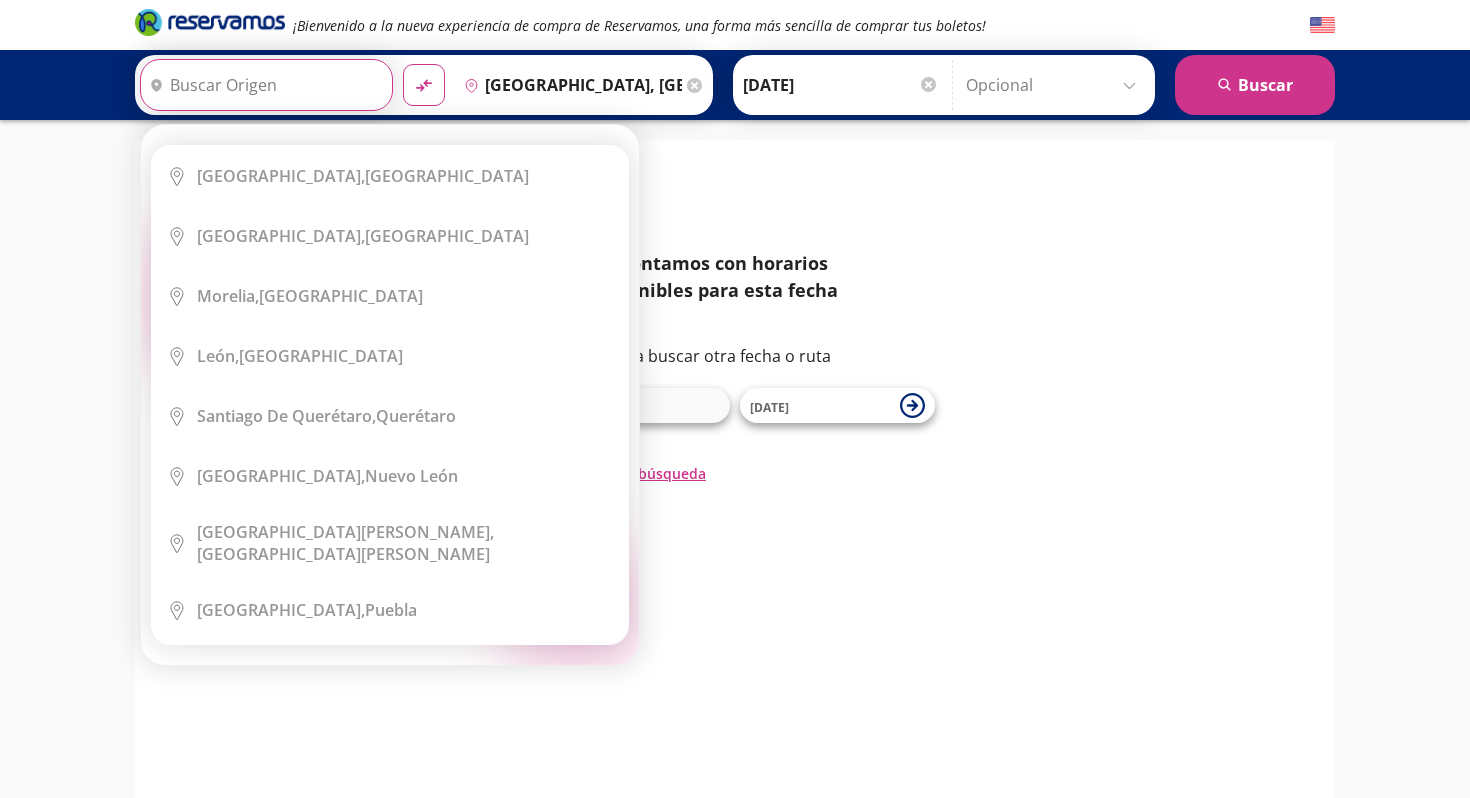 type 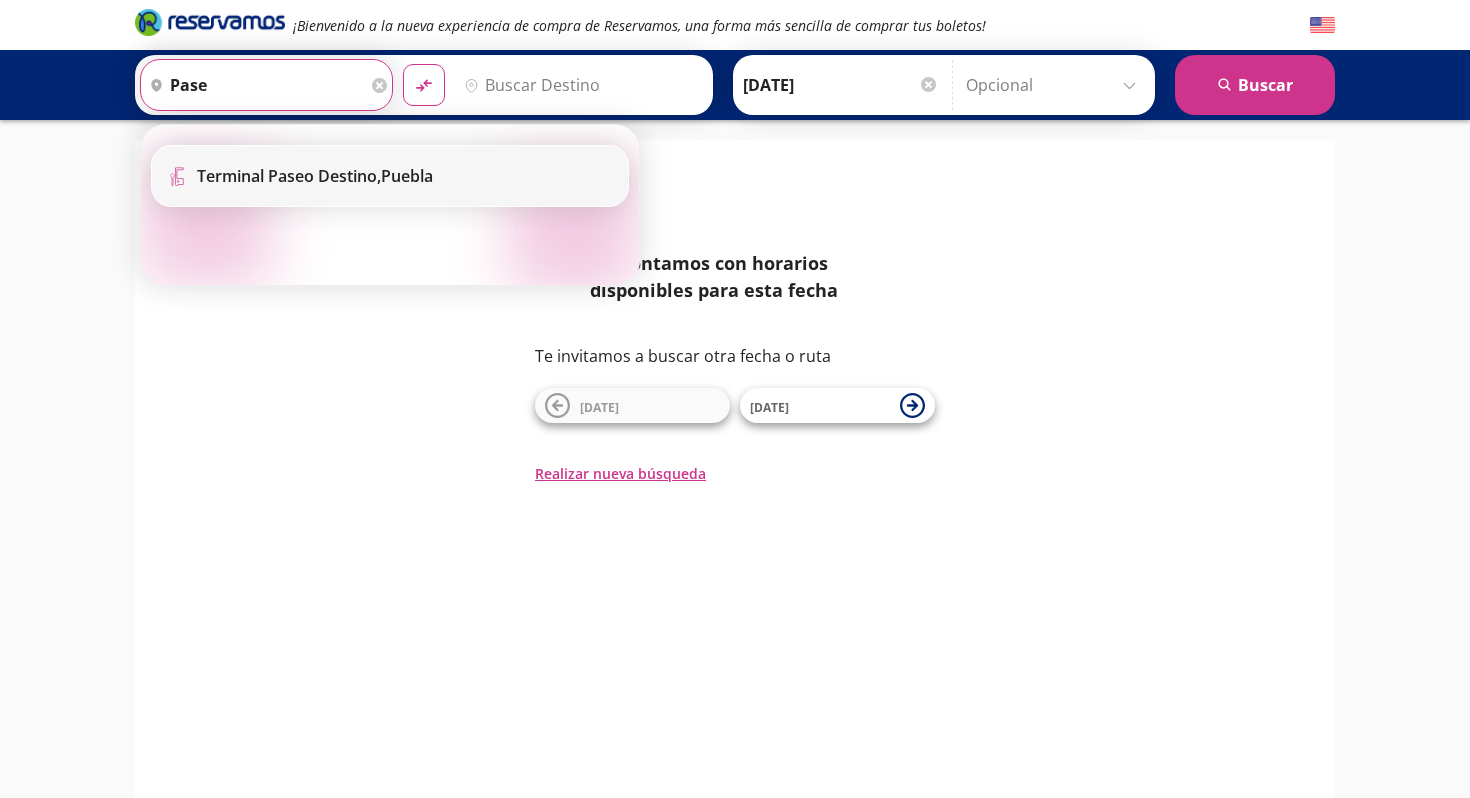 click on "Terminal Paseo Destino," at bounding box center [289, 176] 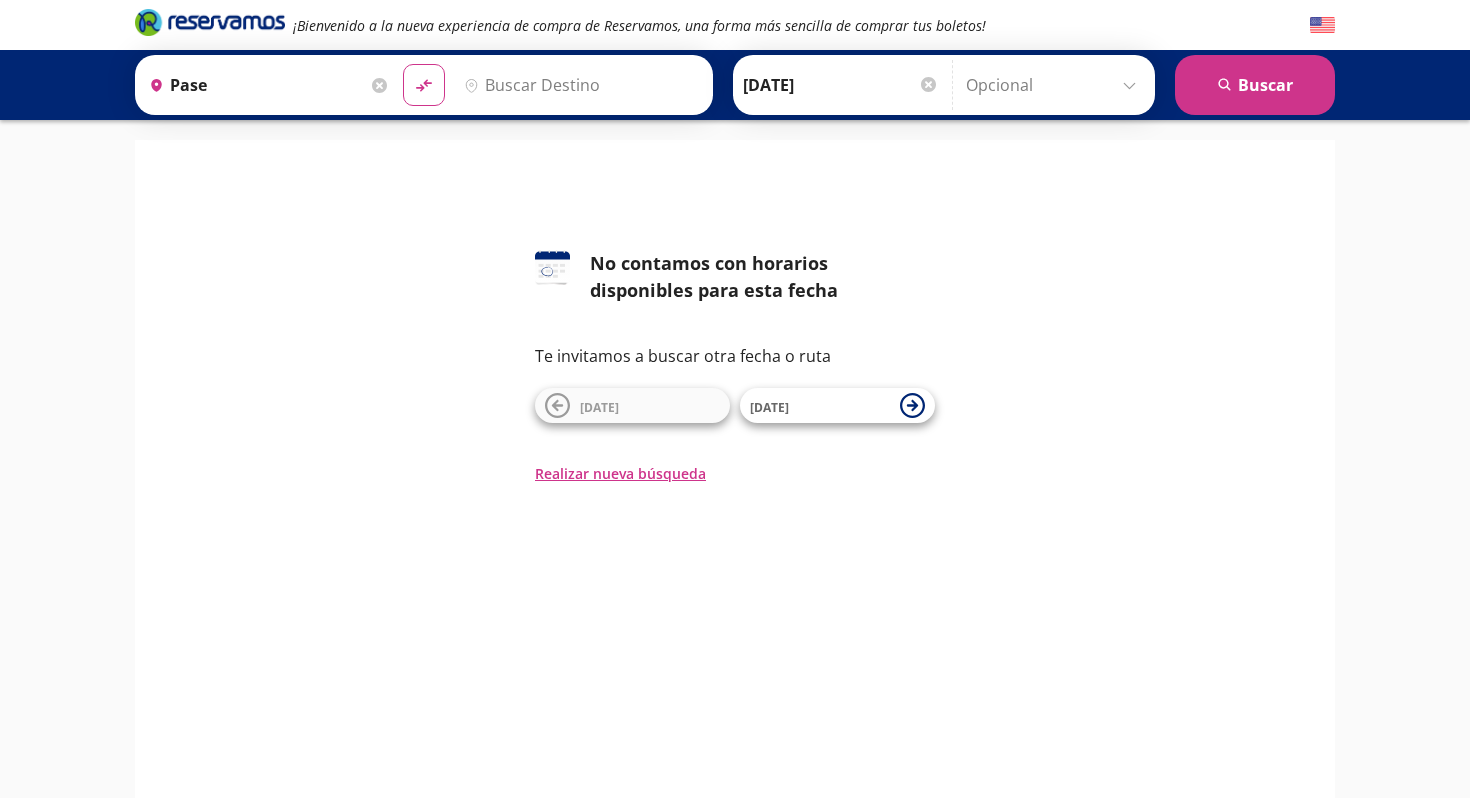 type on "Terminal Paseo Destino, [GEOGRAPHIC_DATA]" 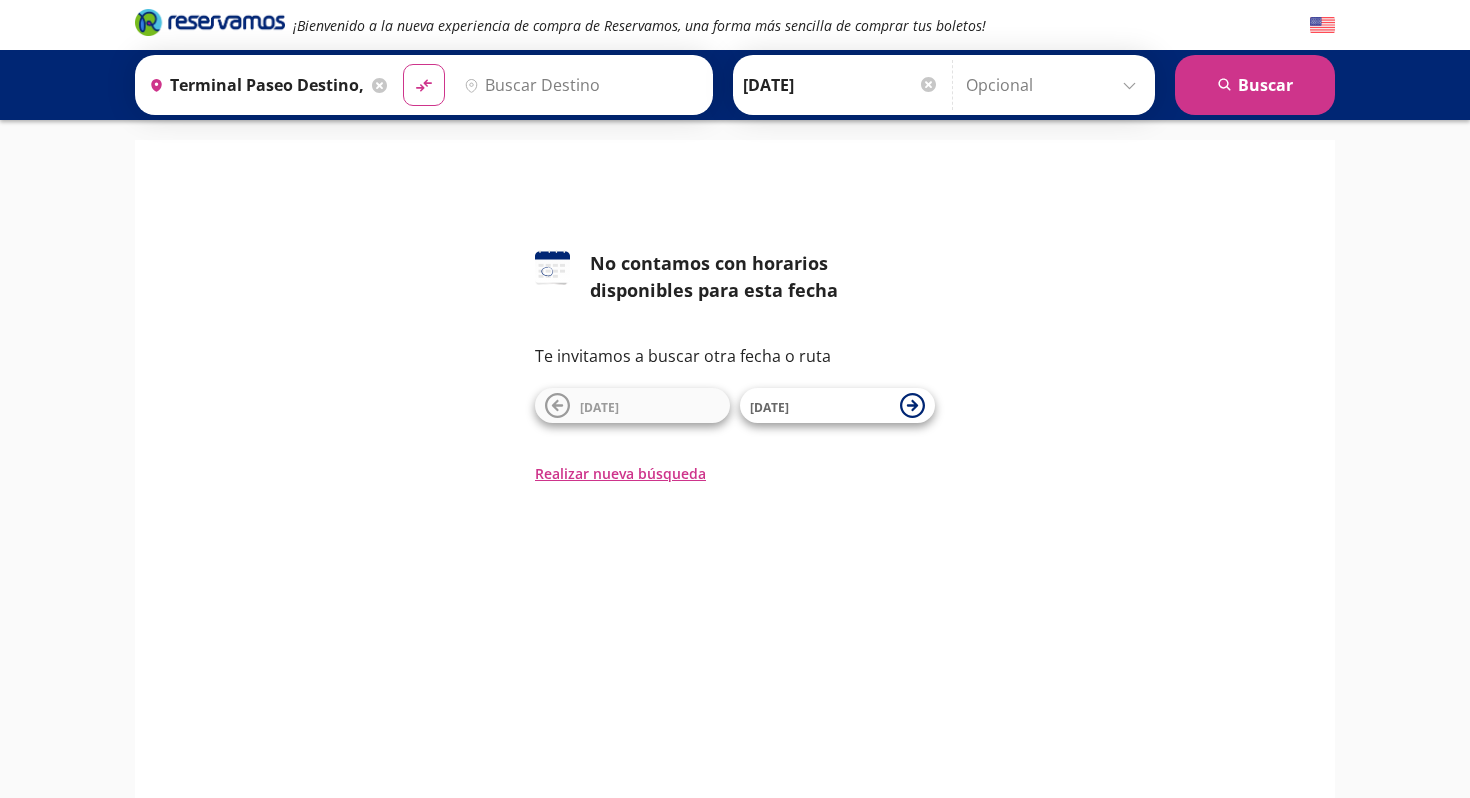 click on "Destino" at bounding box center [579, 85] 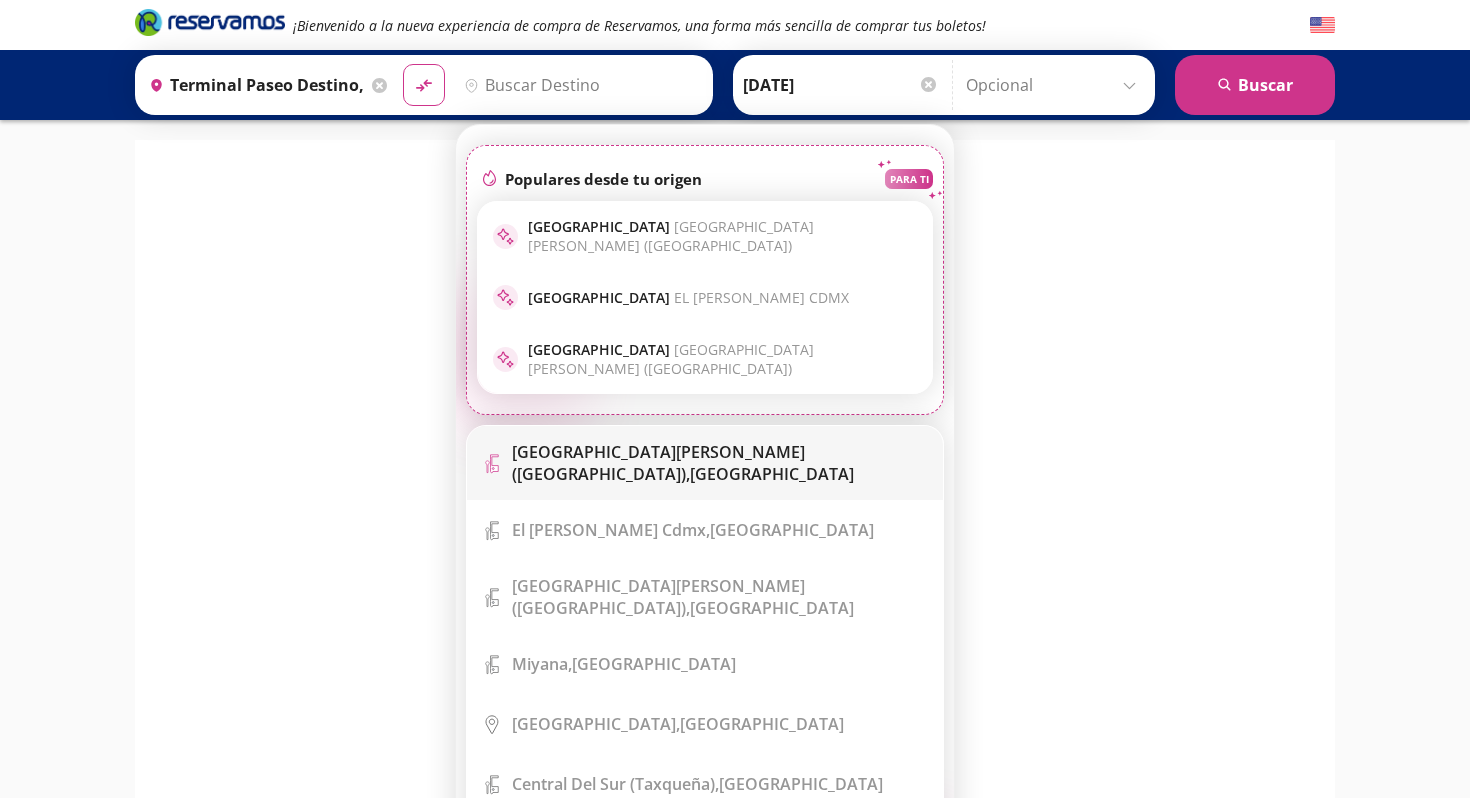 click on "[GEOGRAPHIC_DATA][PERSON_NAME] ([GEOGRAPHIC_DATA]),  [GEOGRAPHIC_DATA]" at bounding box center (720, 463) 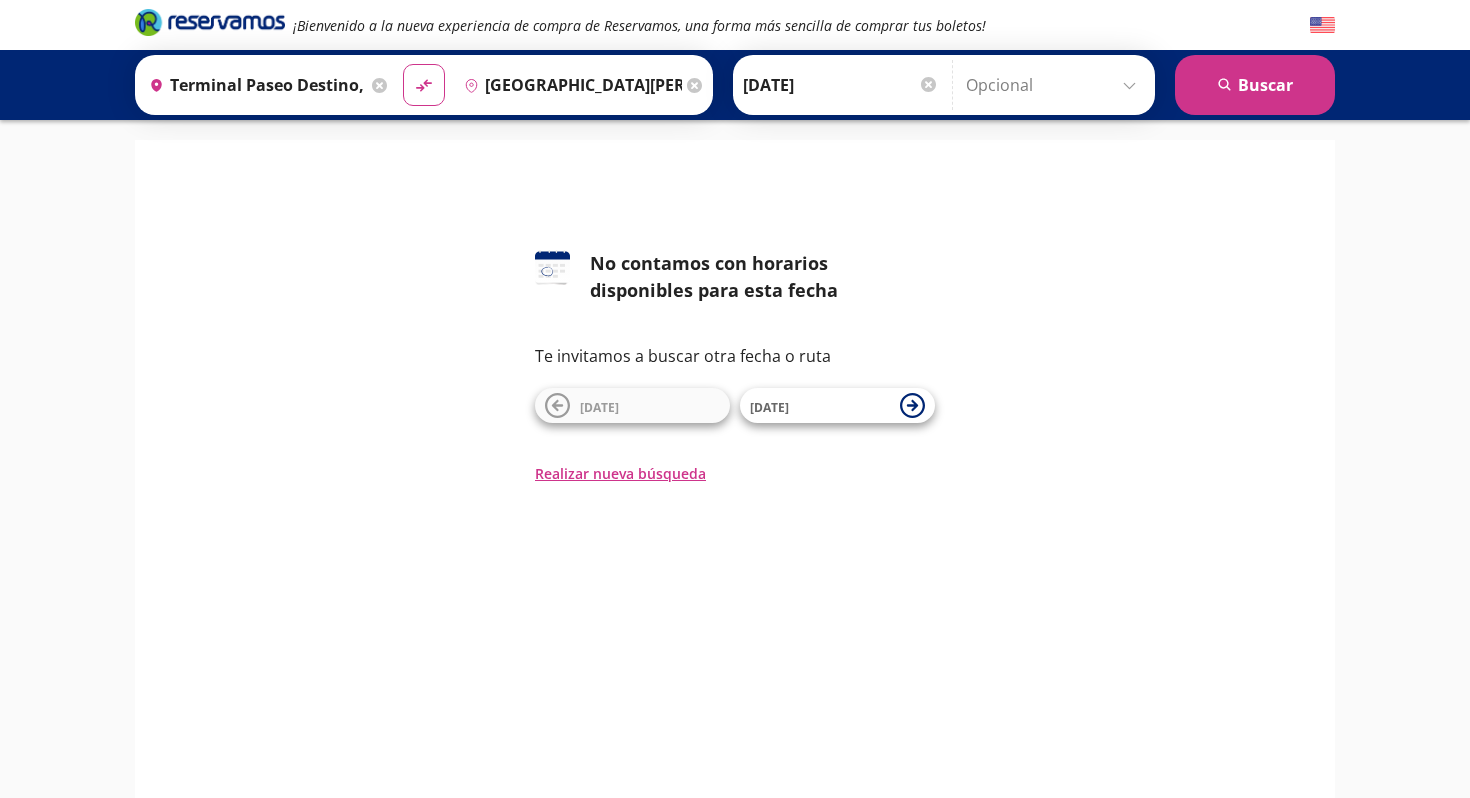 click on "[DATE]" at bounding box center (841, 85) 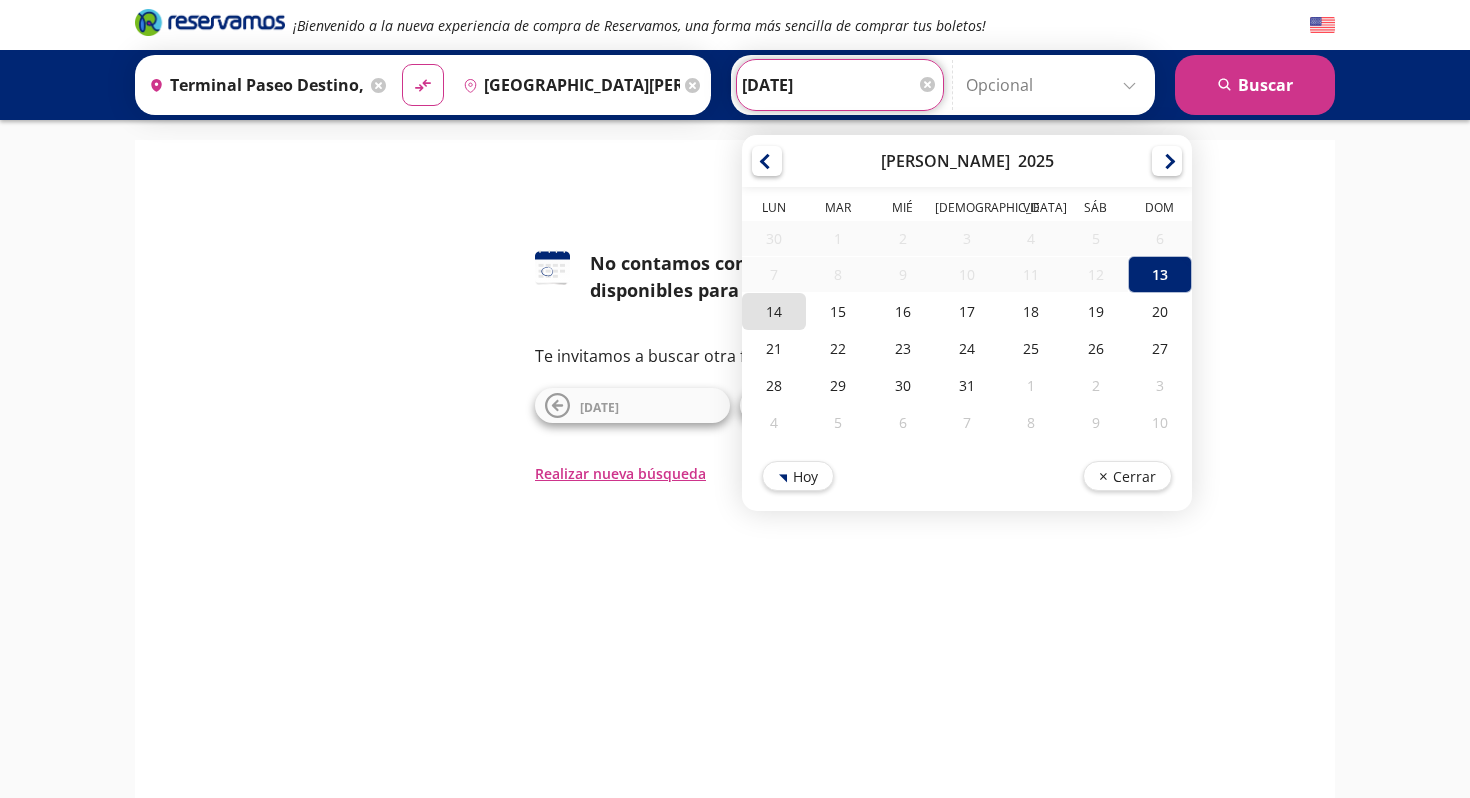click on "14" at bounding box center [774, 311] 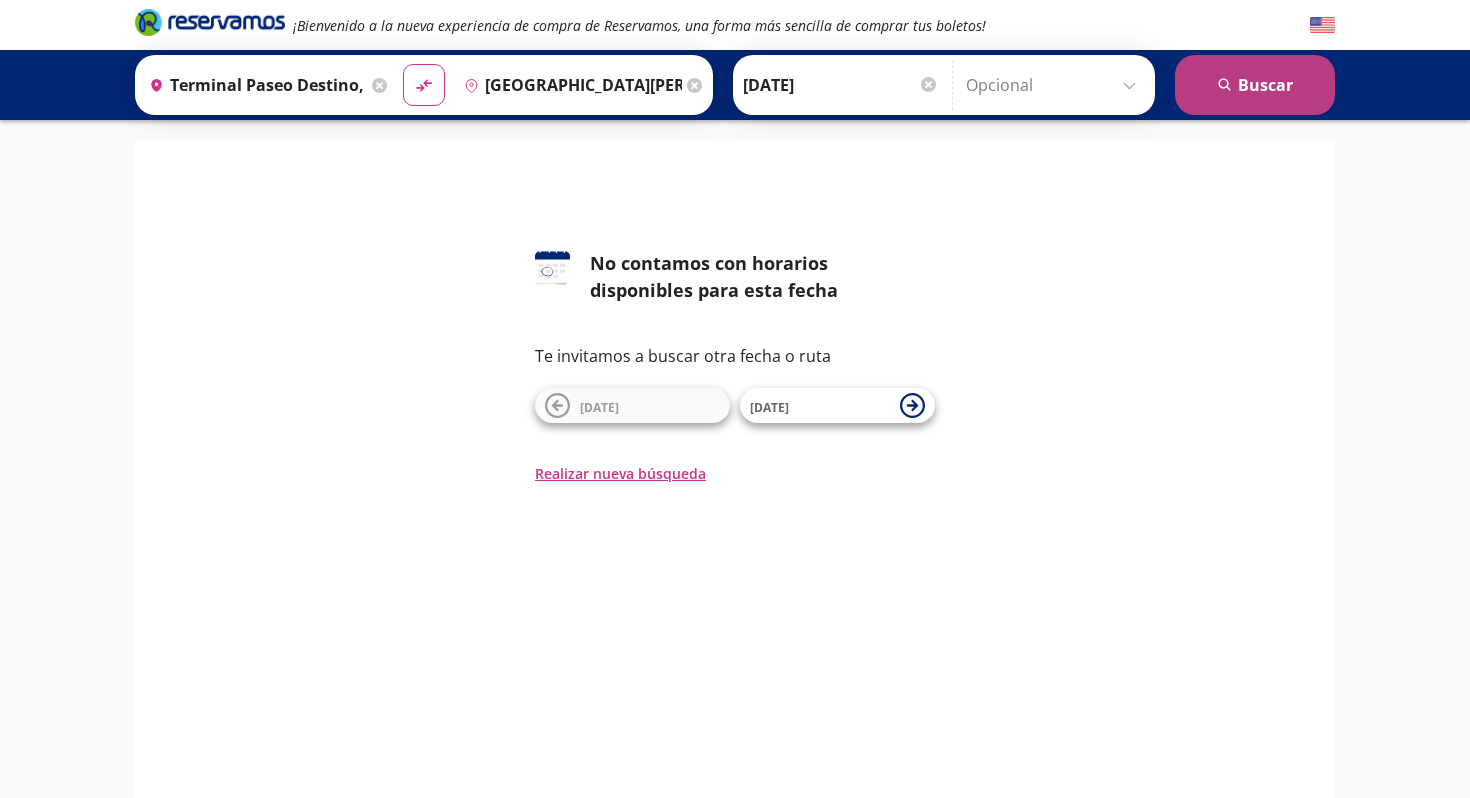 click on "search
[GEOGRAPHIC_DATA]" at bounding box center [1255, 85] 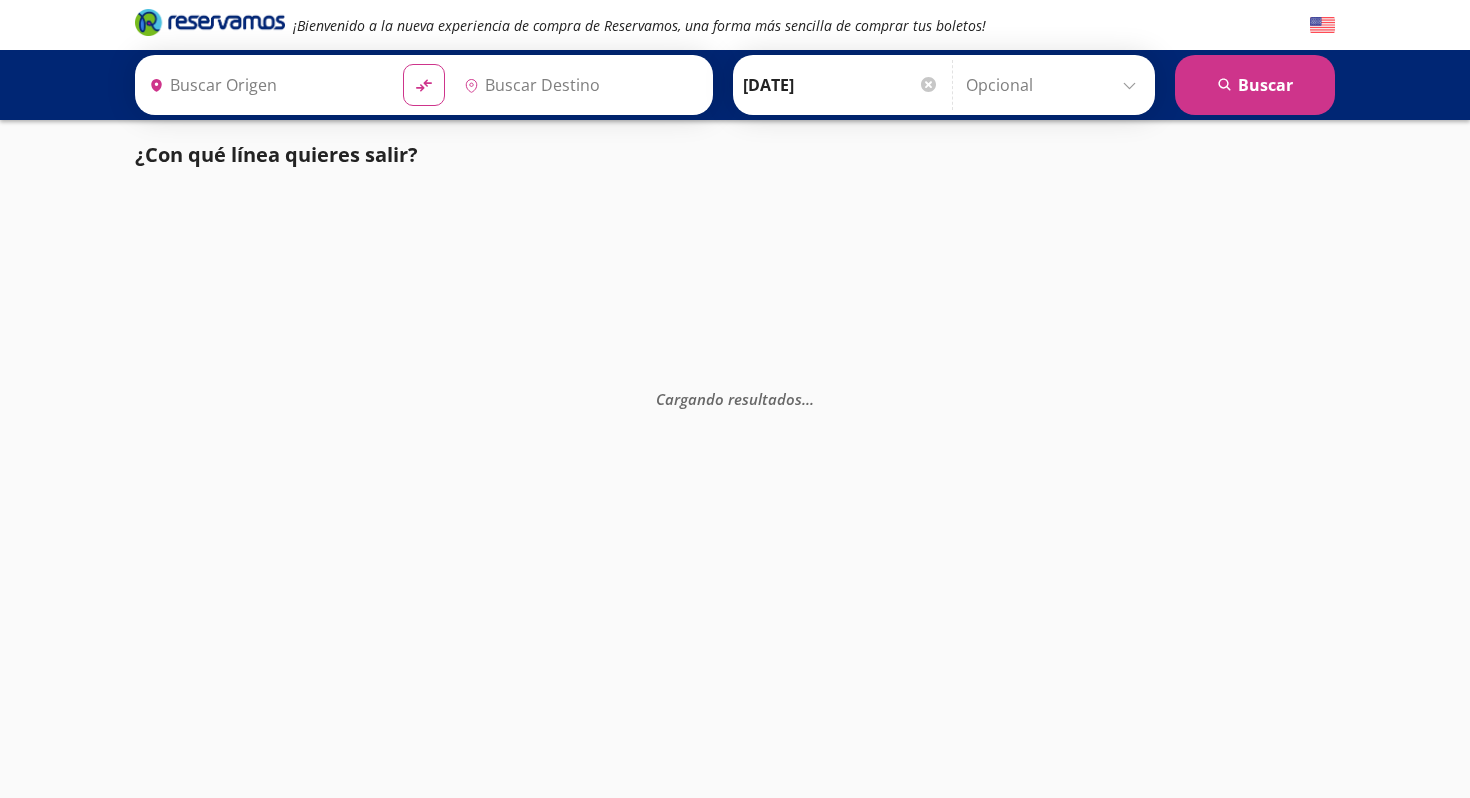 type on "Terminal Paseo Destino, [GEOGRAPHIC_DATA]" 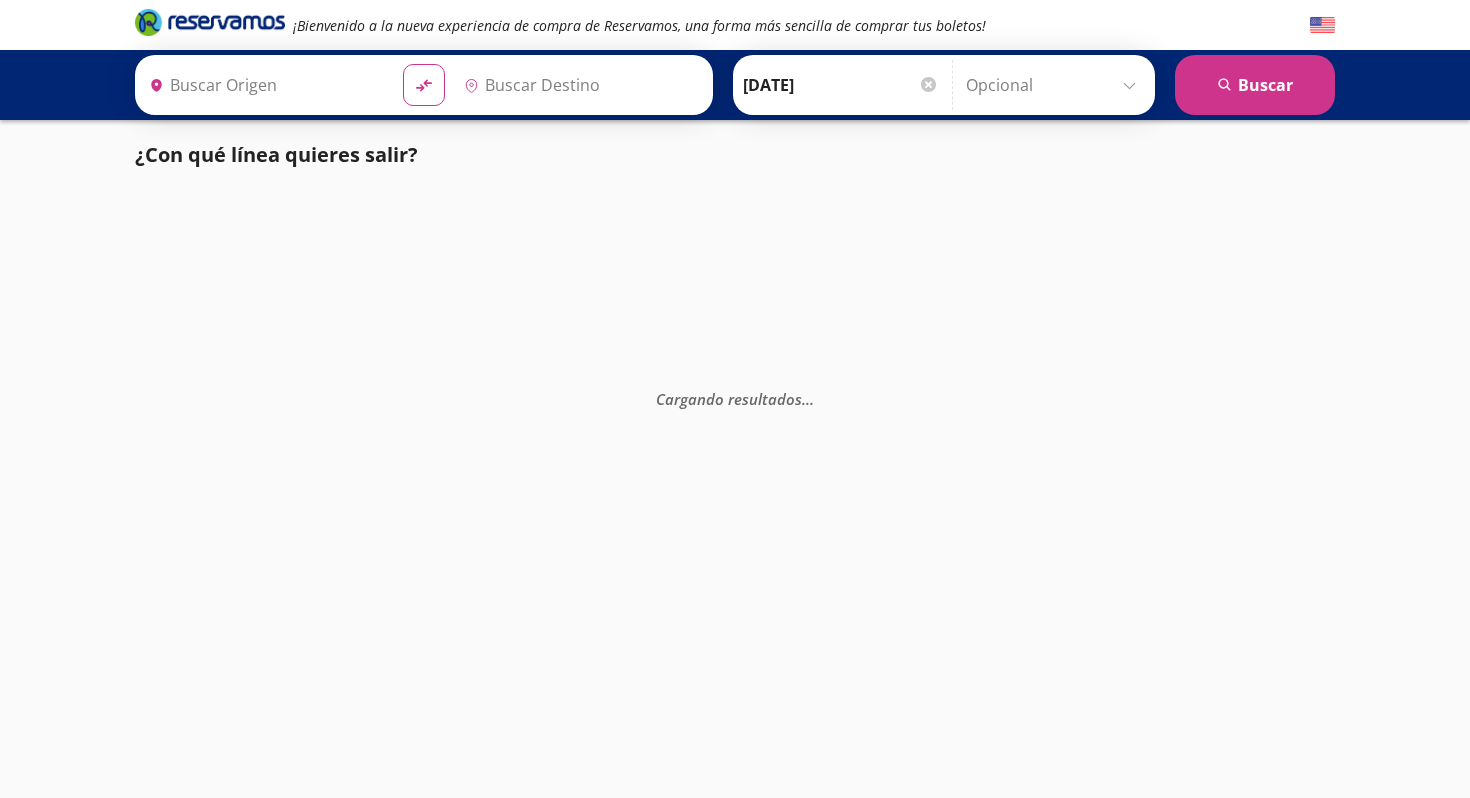 type on "[GEOGRAPHIC_DATA][PERSON_NAME] ([GEOGRAPHIC_DATA]), [GEOGRAPHIC_DATA]" 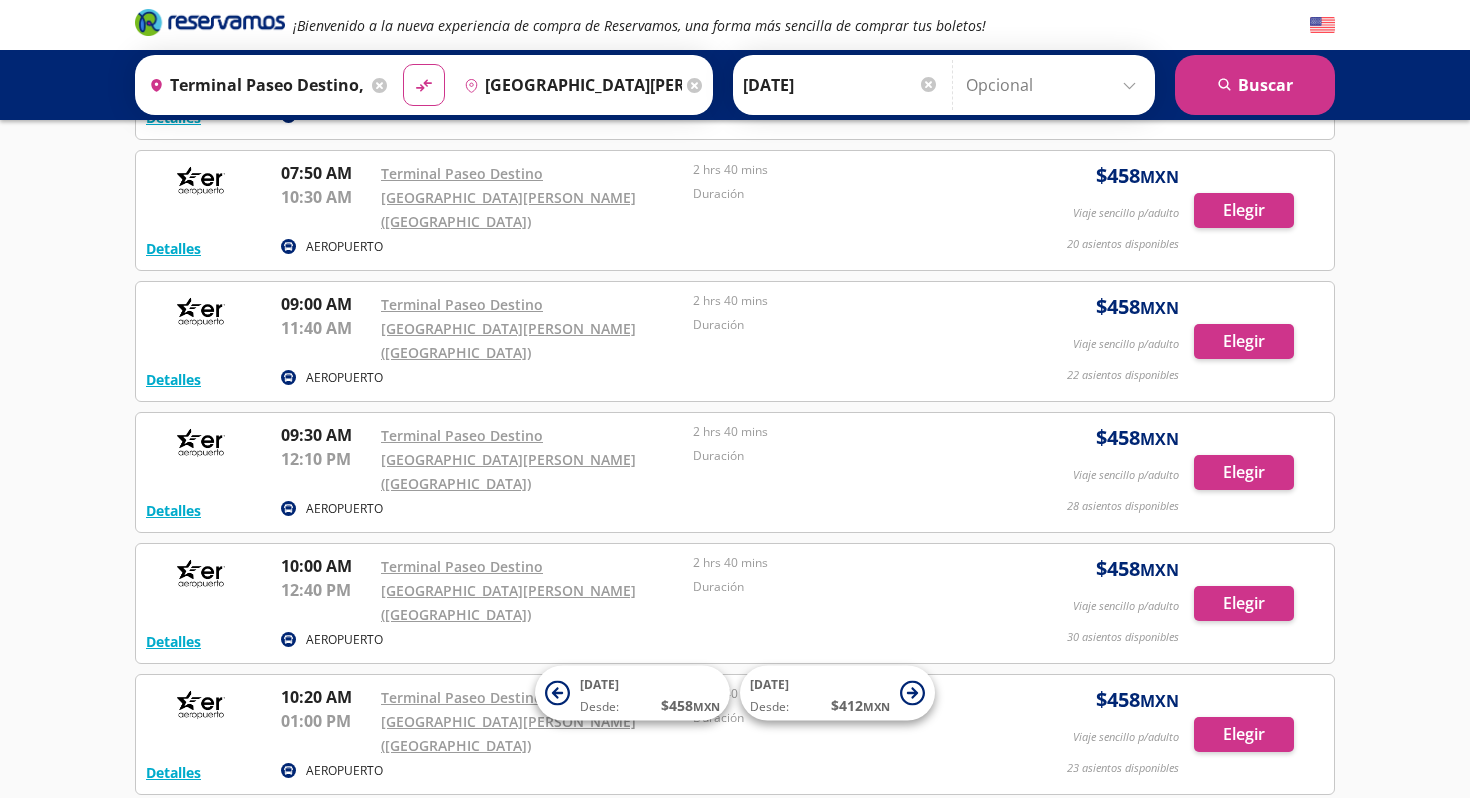 scroll, scrollTop: 1261, scrollLeft: 0, axis: vertical 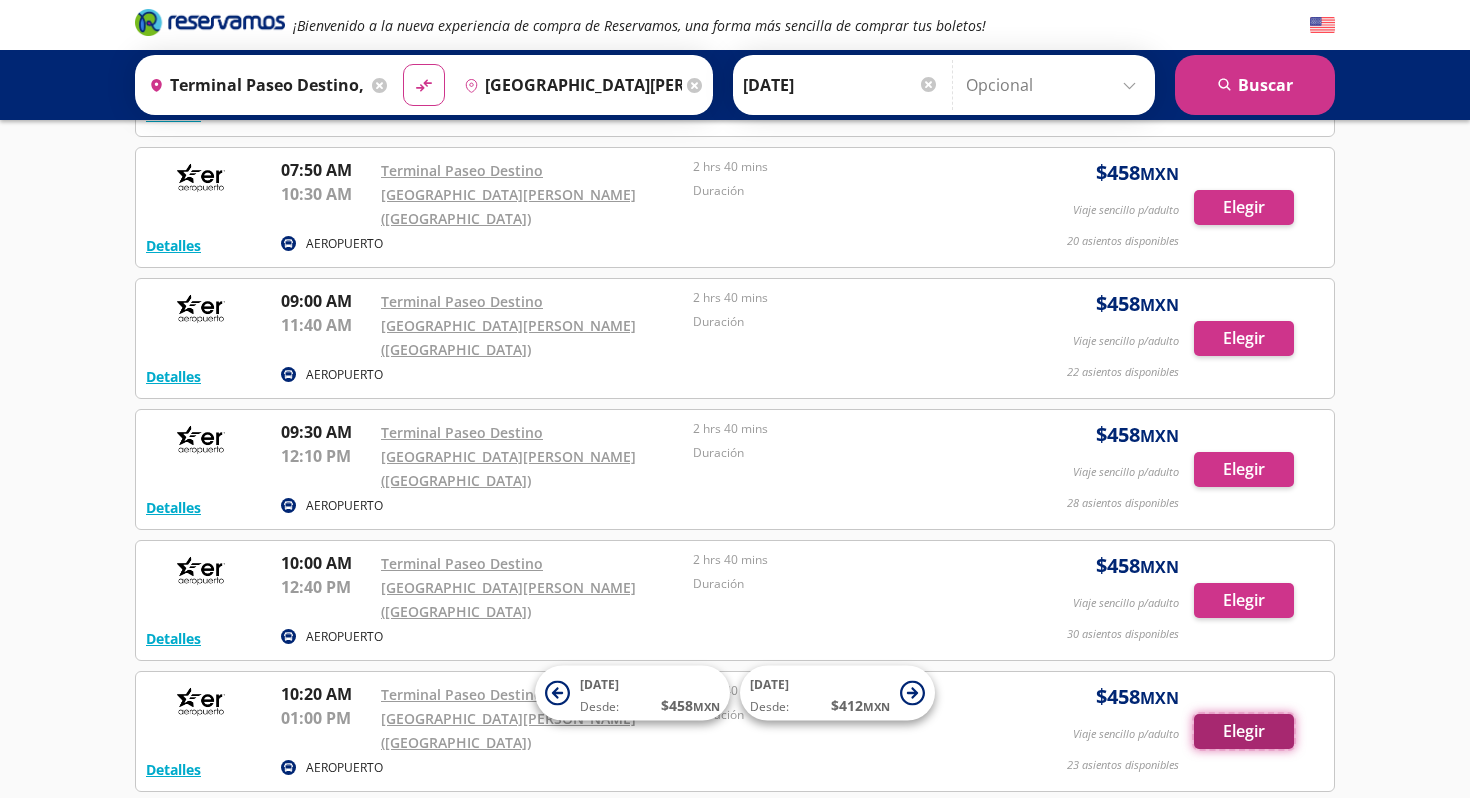 click on "Elegir" at bounding box center (1244, 731) 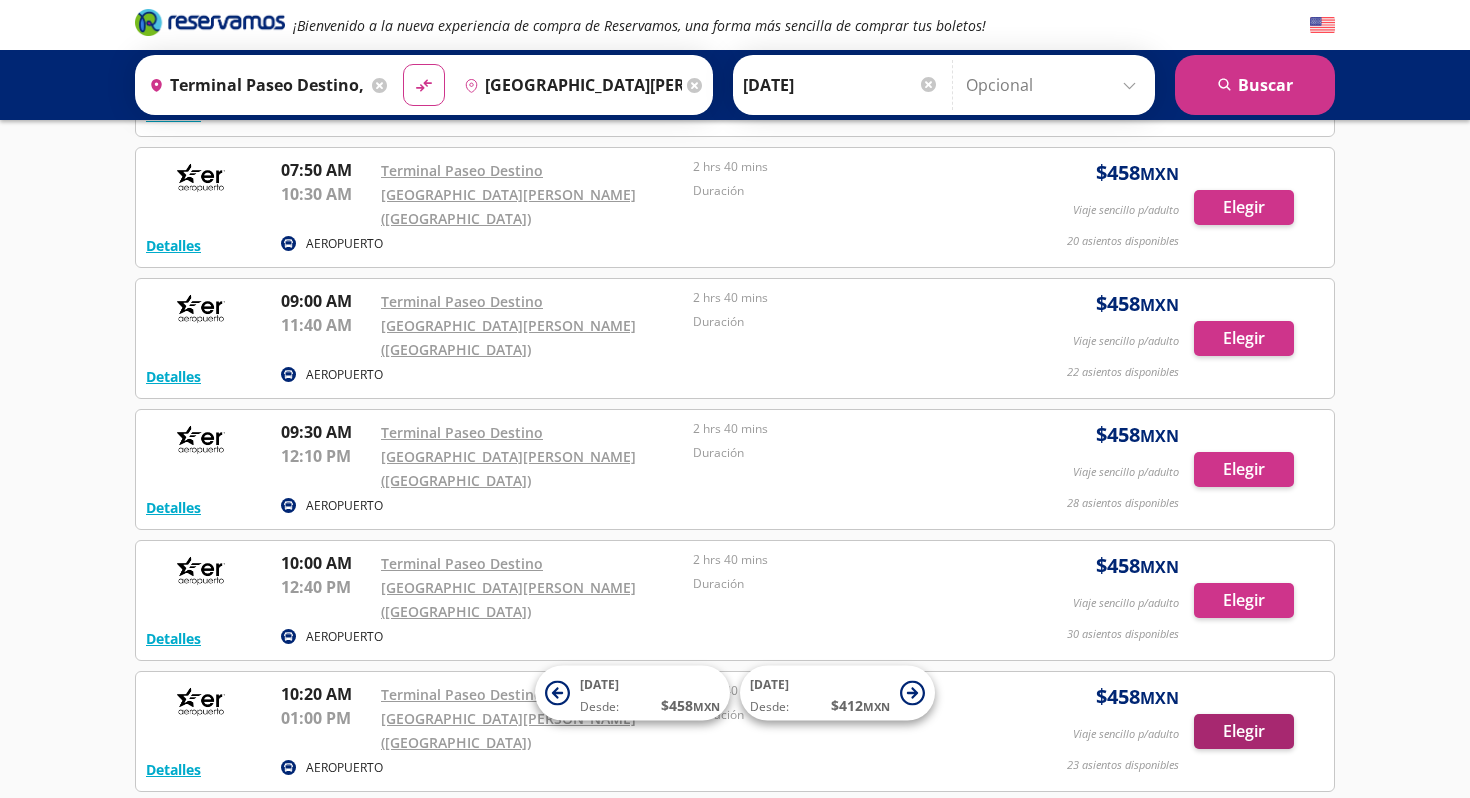 scroll, scrollTop: 0, scrollLeft: 0, axis: both 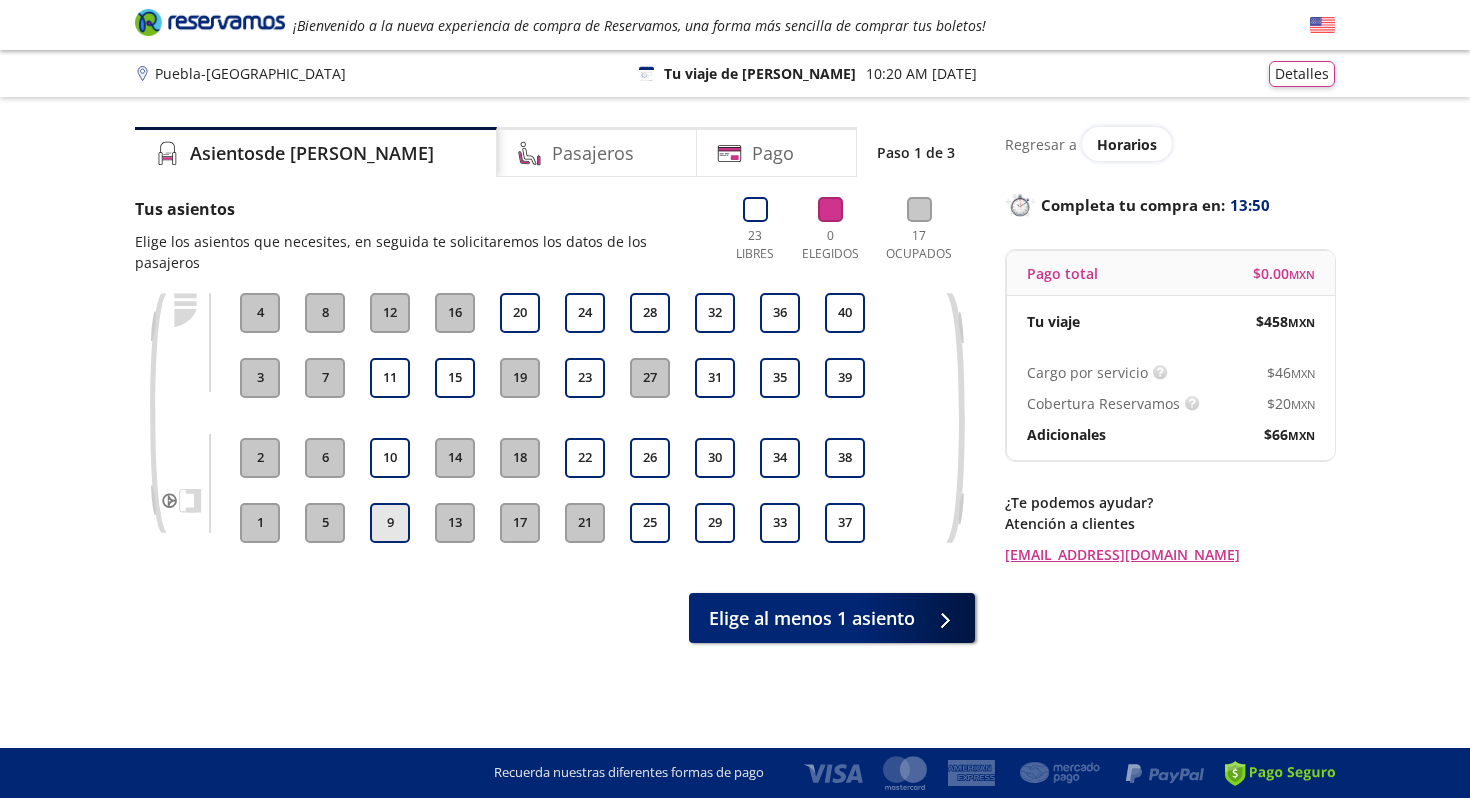 click on "9" at bounding box center [390, 523] 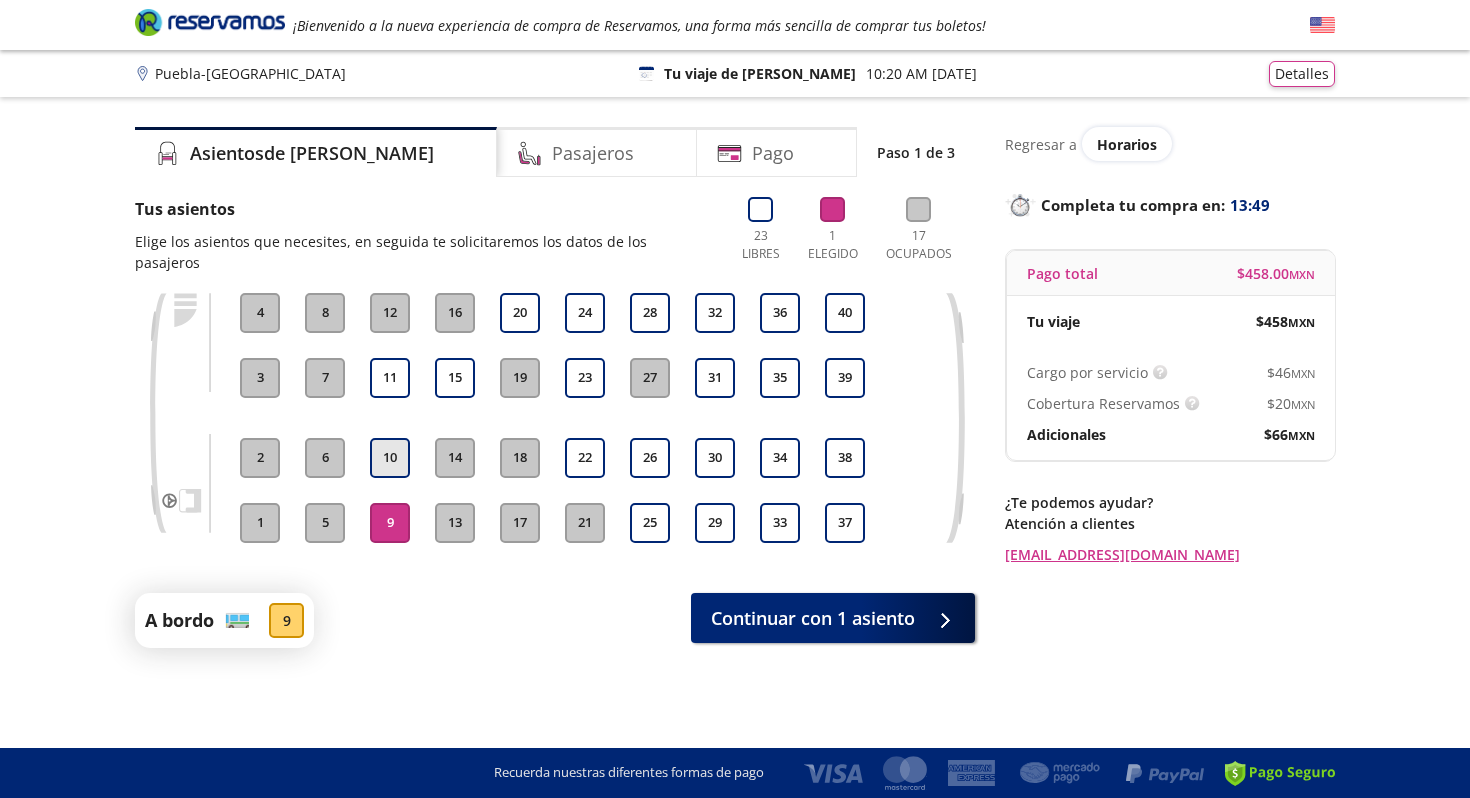 click on "10" at bounding box center (390, 458) 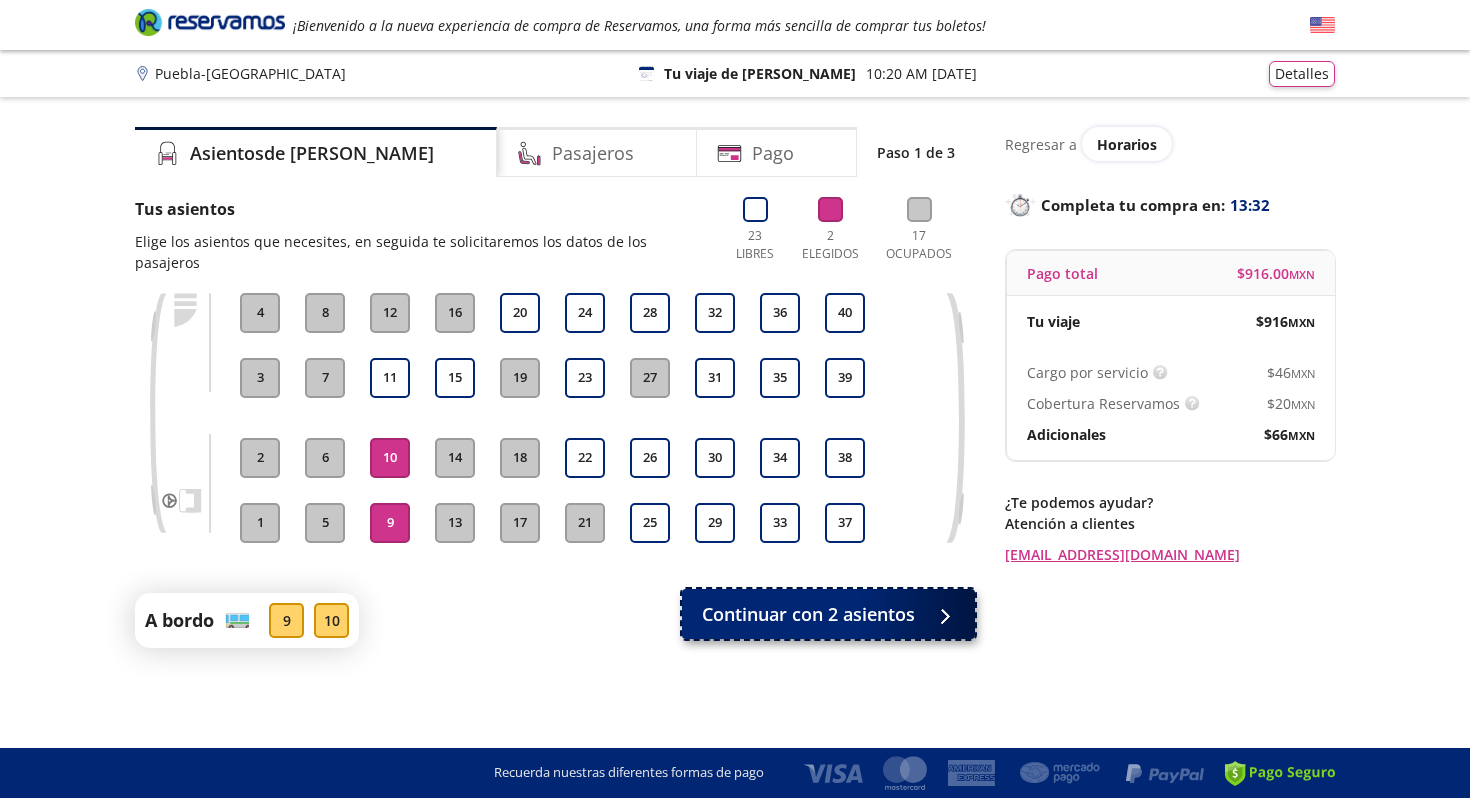 click on "Continuar con 2 asientos" at bounding box center (808, 614) 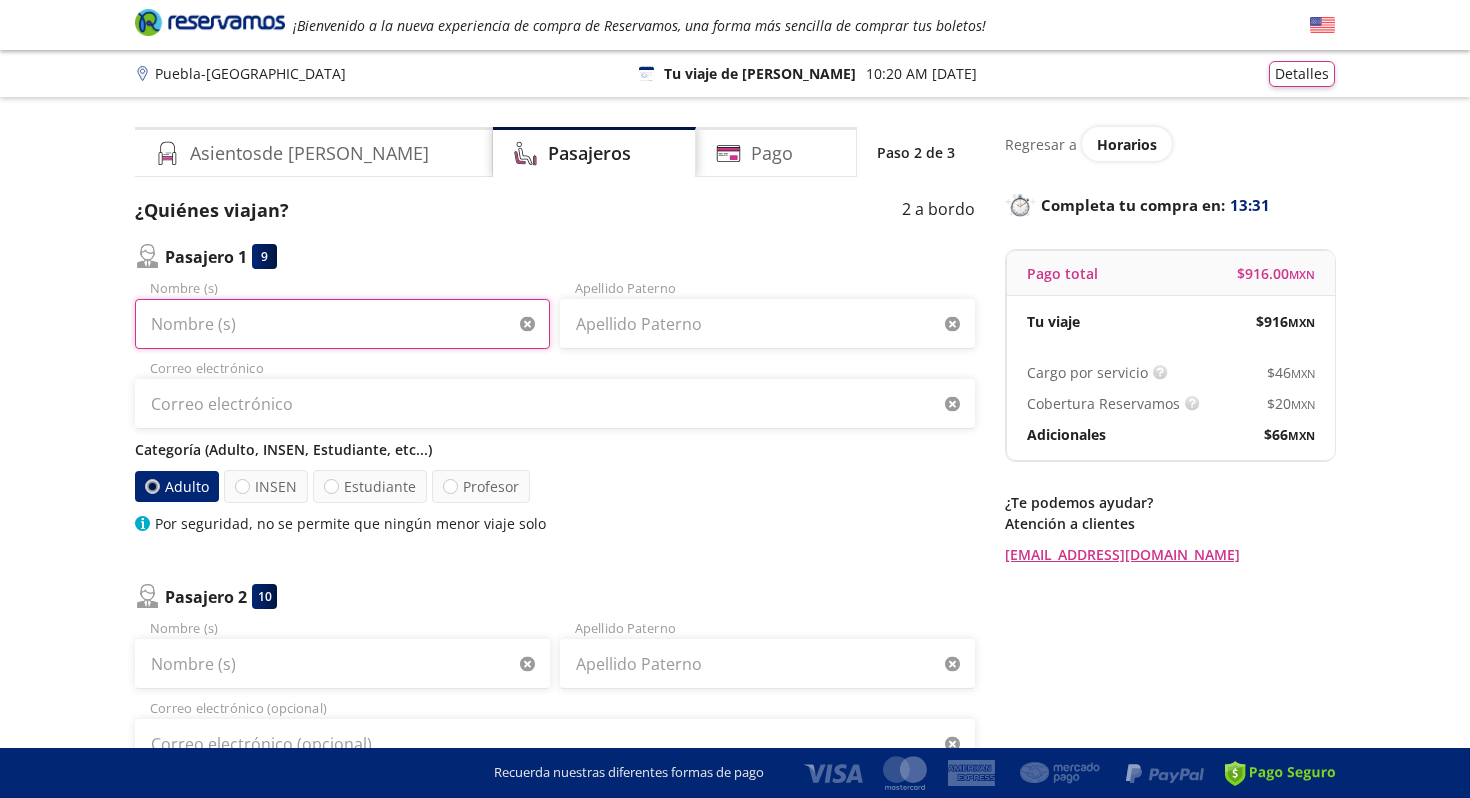 click on "Nombre (s)" at bounding box center (342, 324) 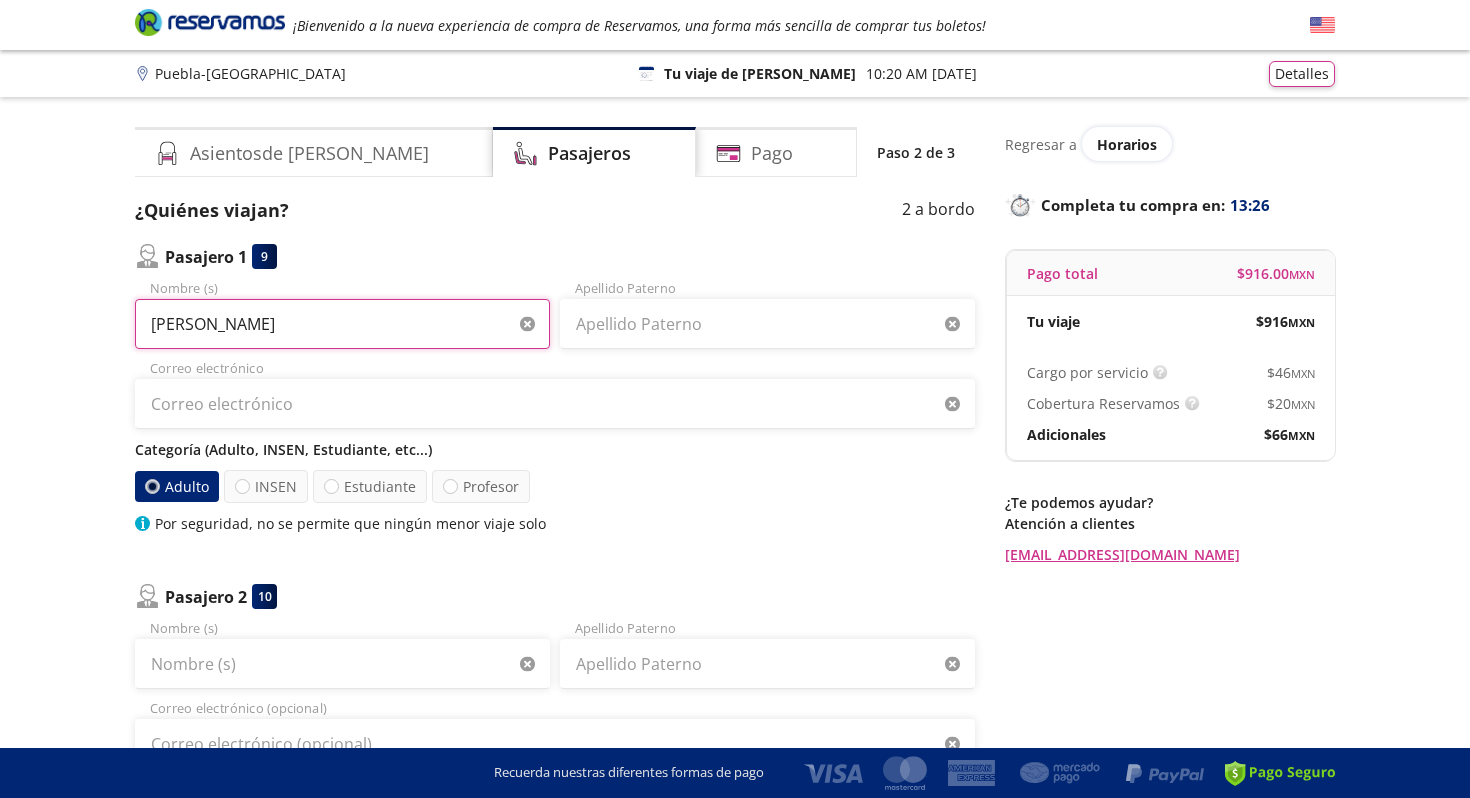 type on "[PERSON_NAME]" 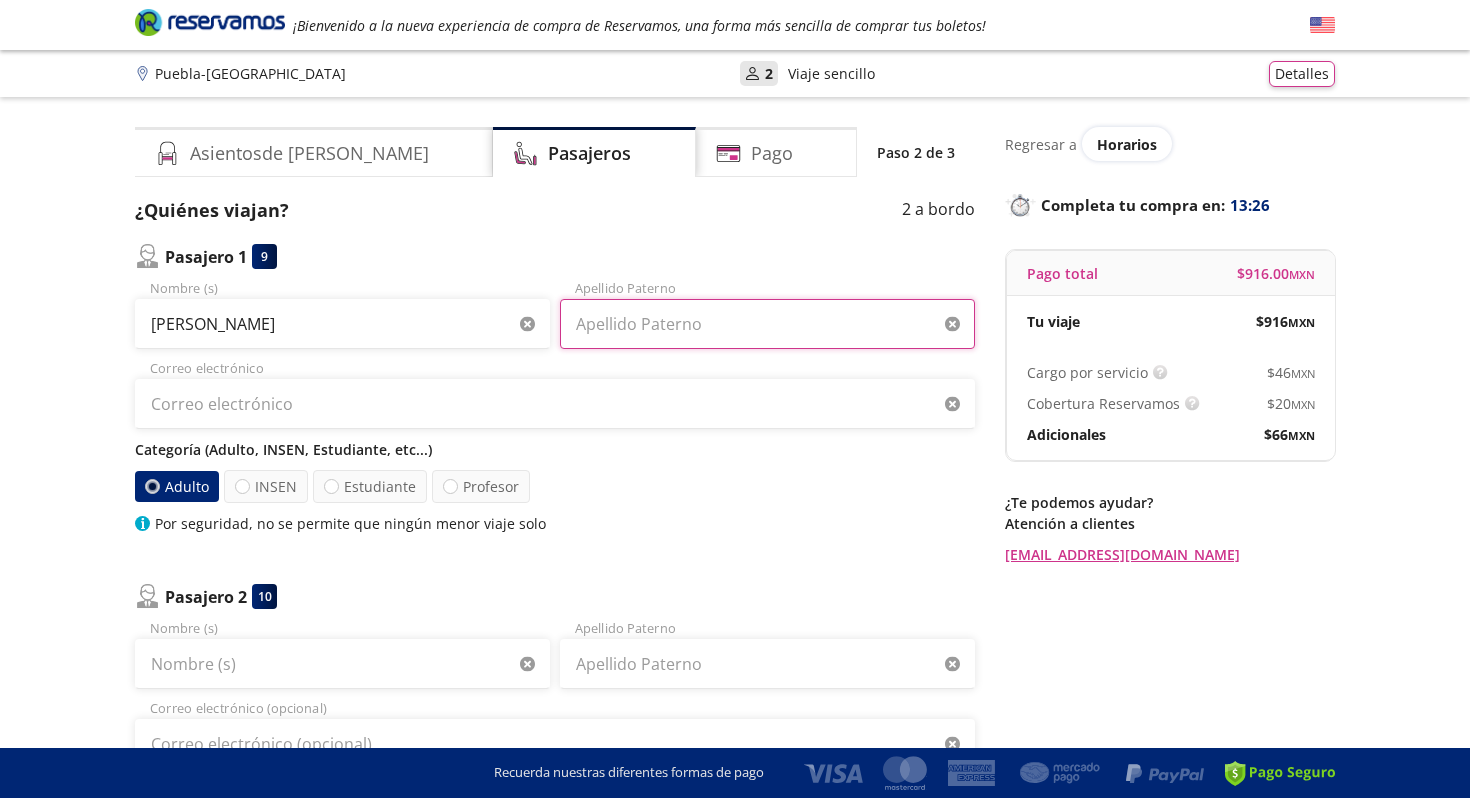 click on "Apellido Paterno" at bounding box center (767, 324) 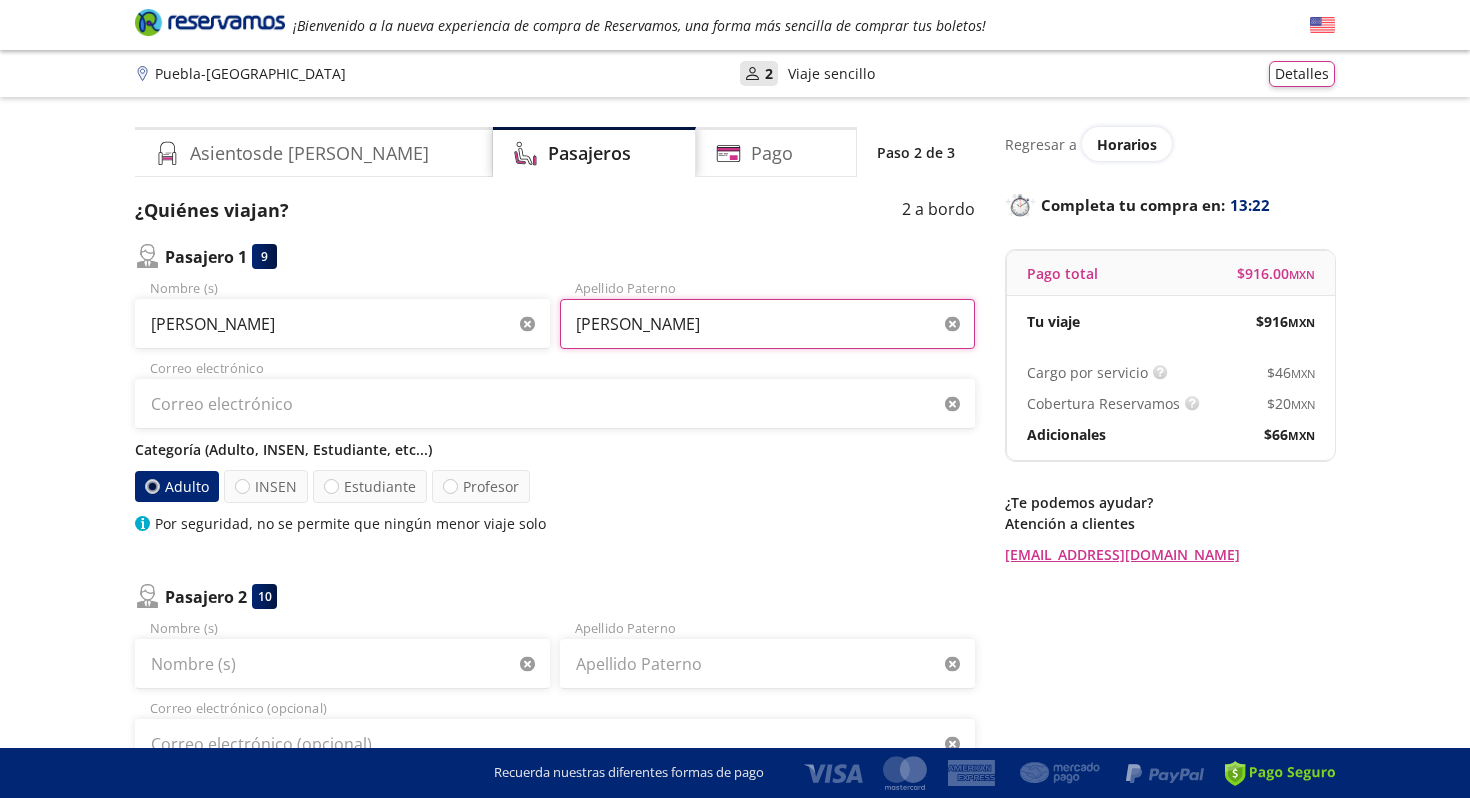 type on "[PERSON_NAME]" 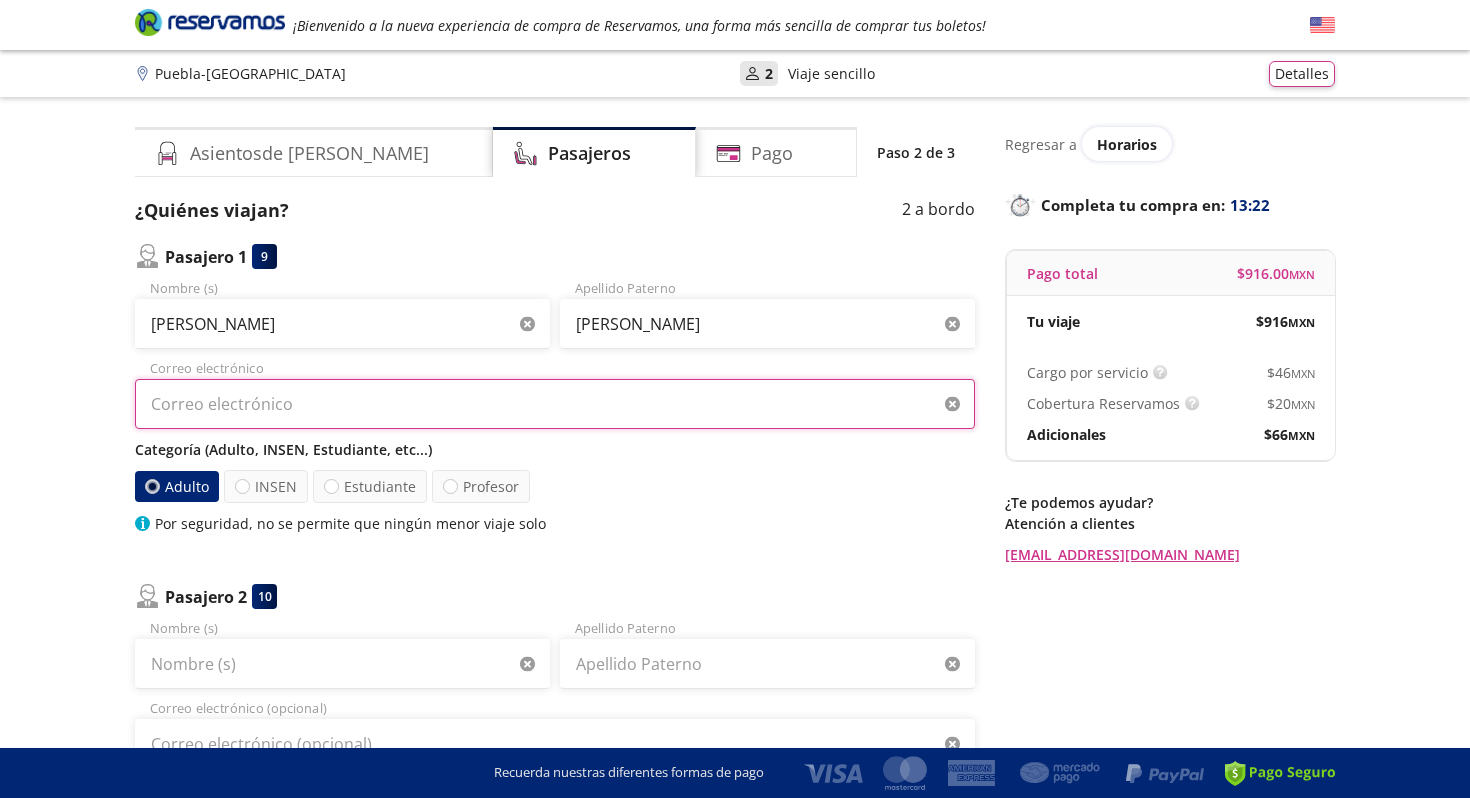 click on "Correo electrónico" at bounding box center [555, 404] 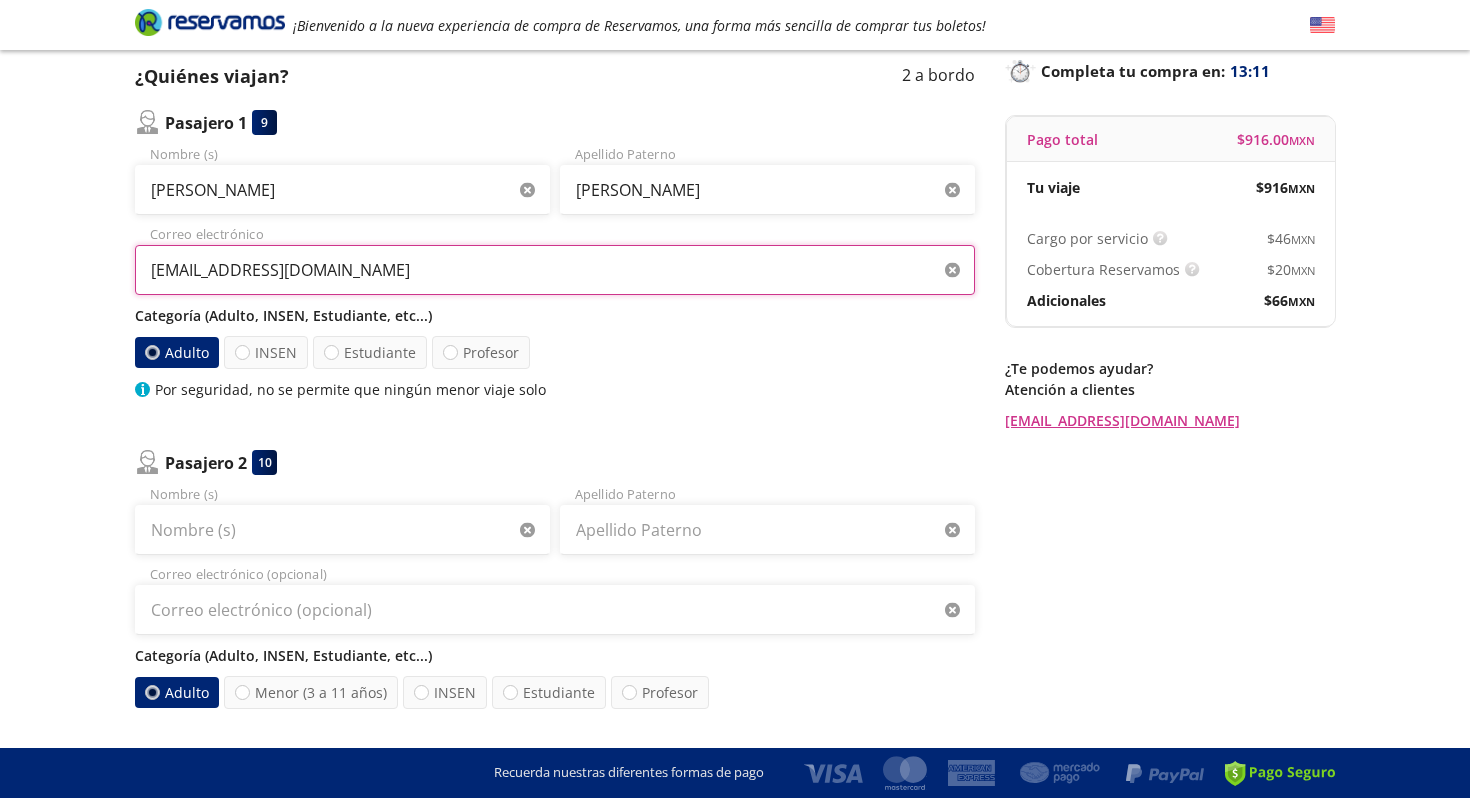 scroll, scrollTop: 135, scrollLeft: 0, axis: vertical 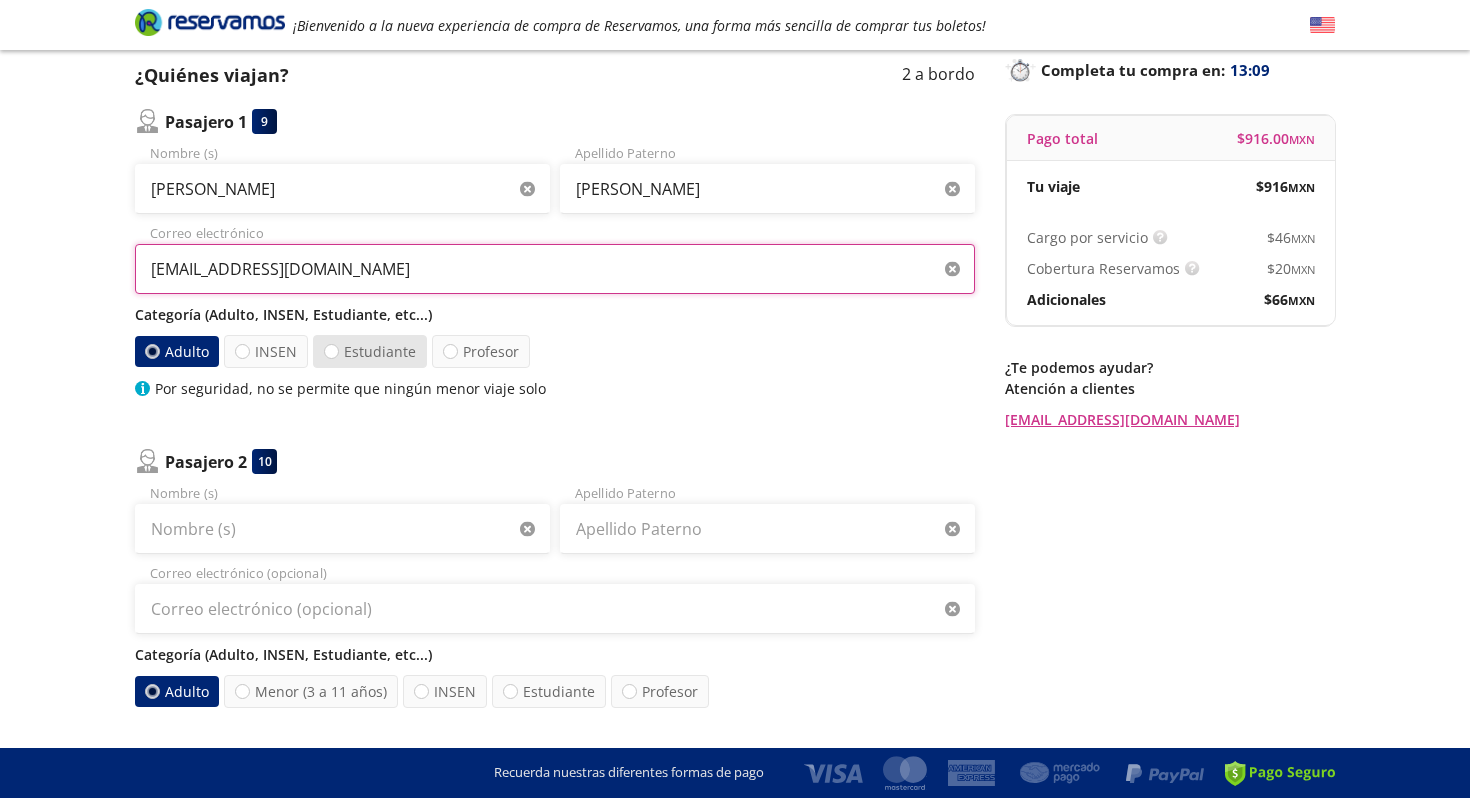 type on "[EMAIL_ADDRESS][DOMAIN_NAME]" 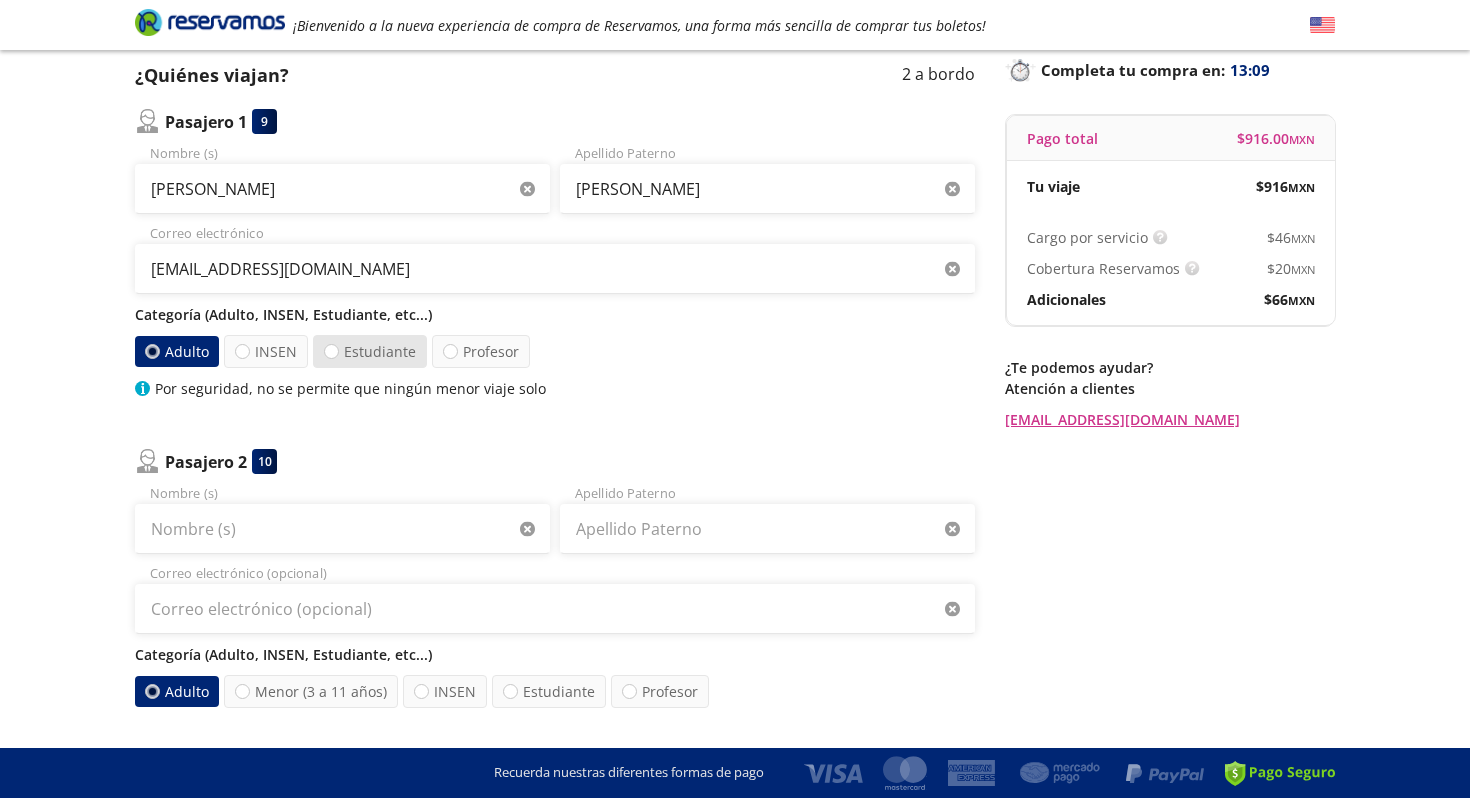 click on "Estudiante" at bounding box center [370, 351] 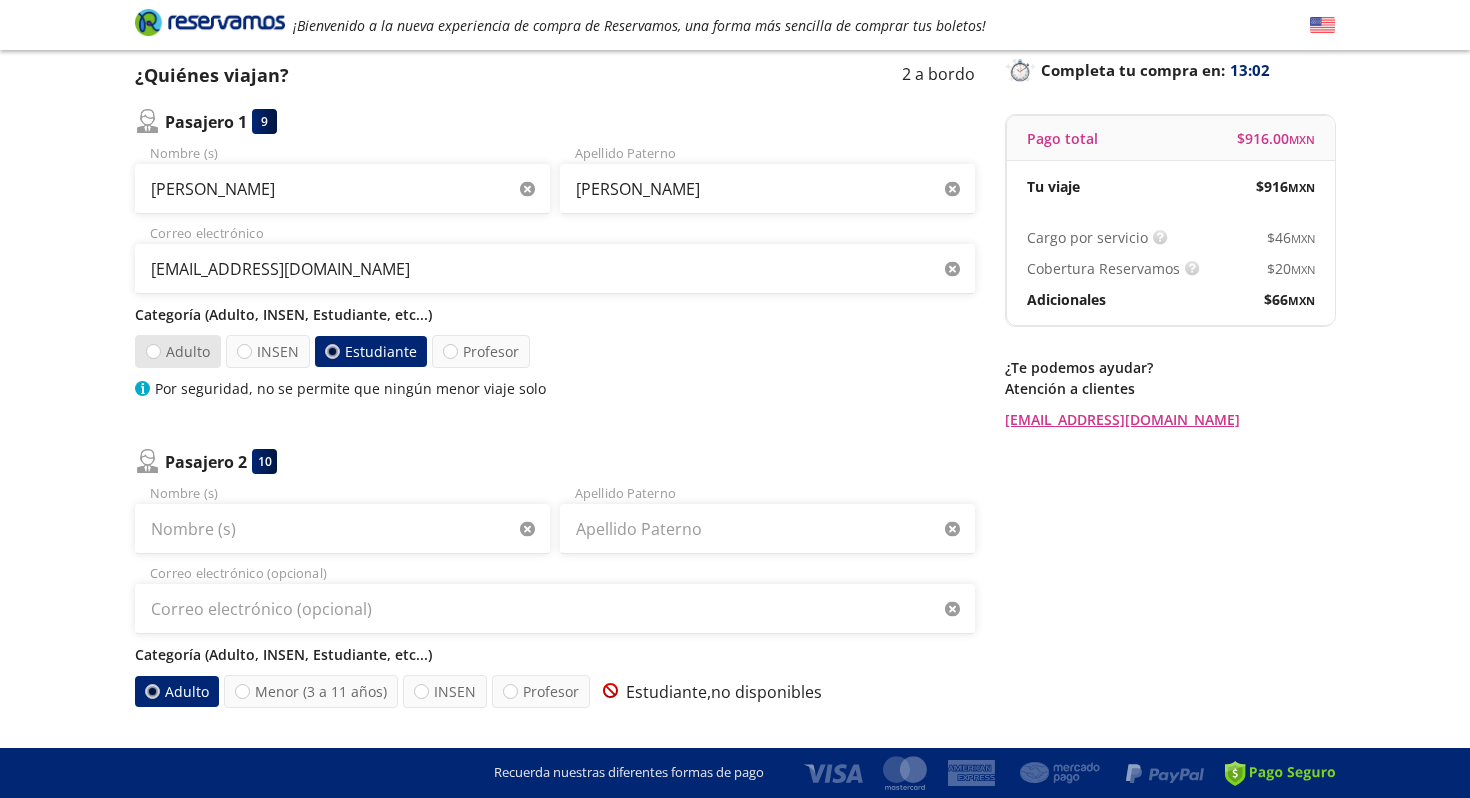click on "Adulto" at bounding box center (178, 351) 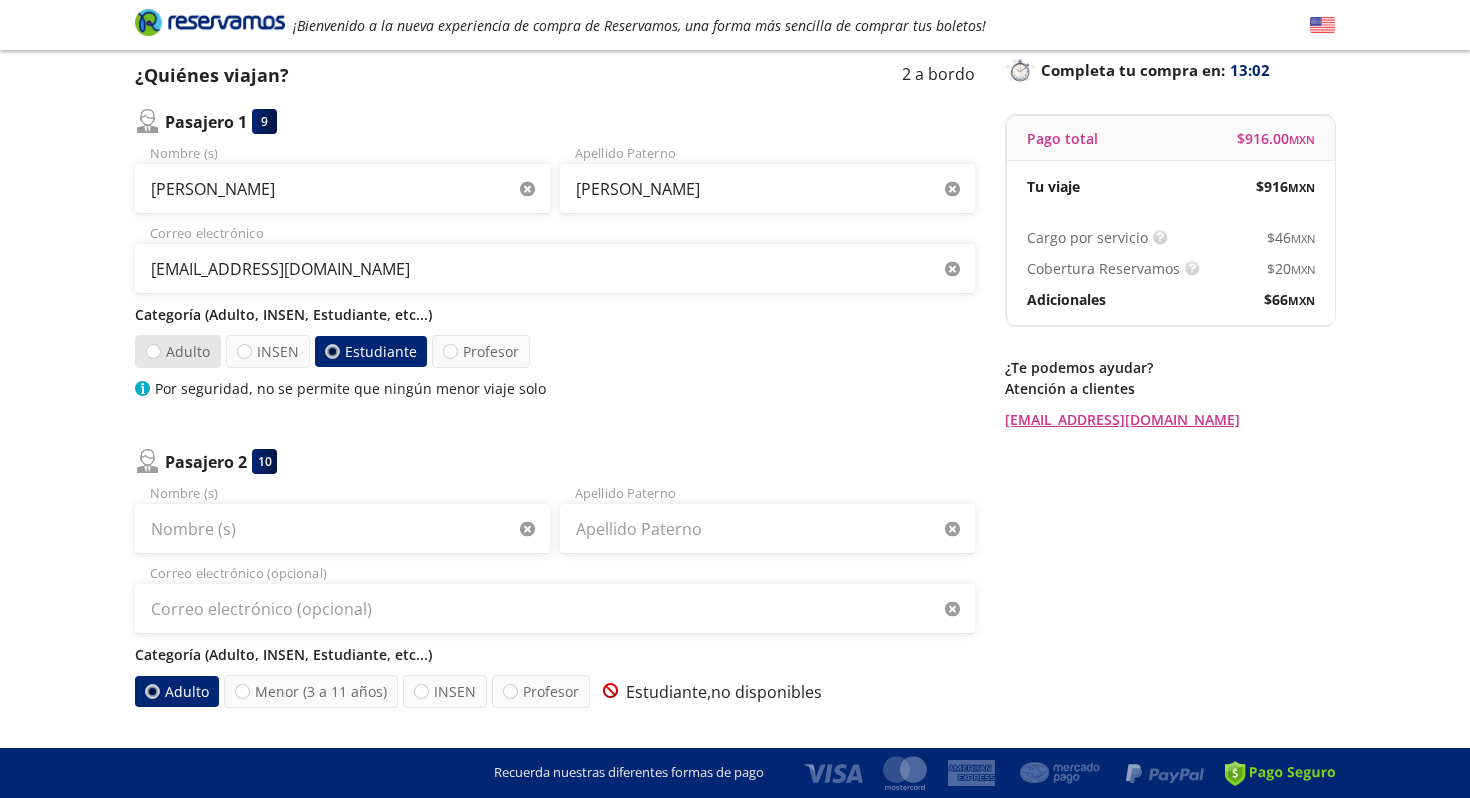 radio on "false" 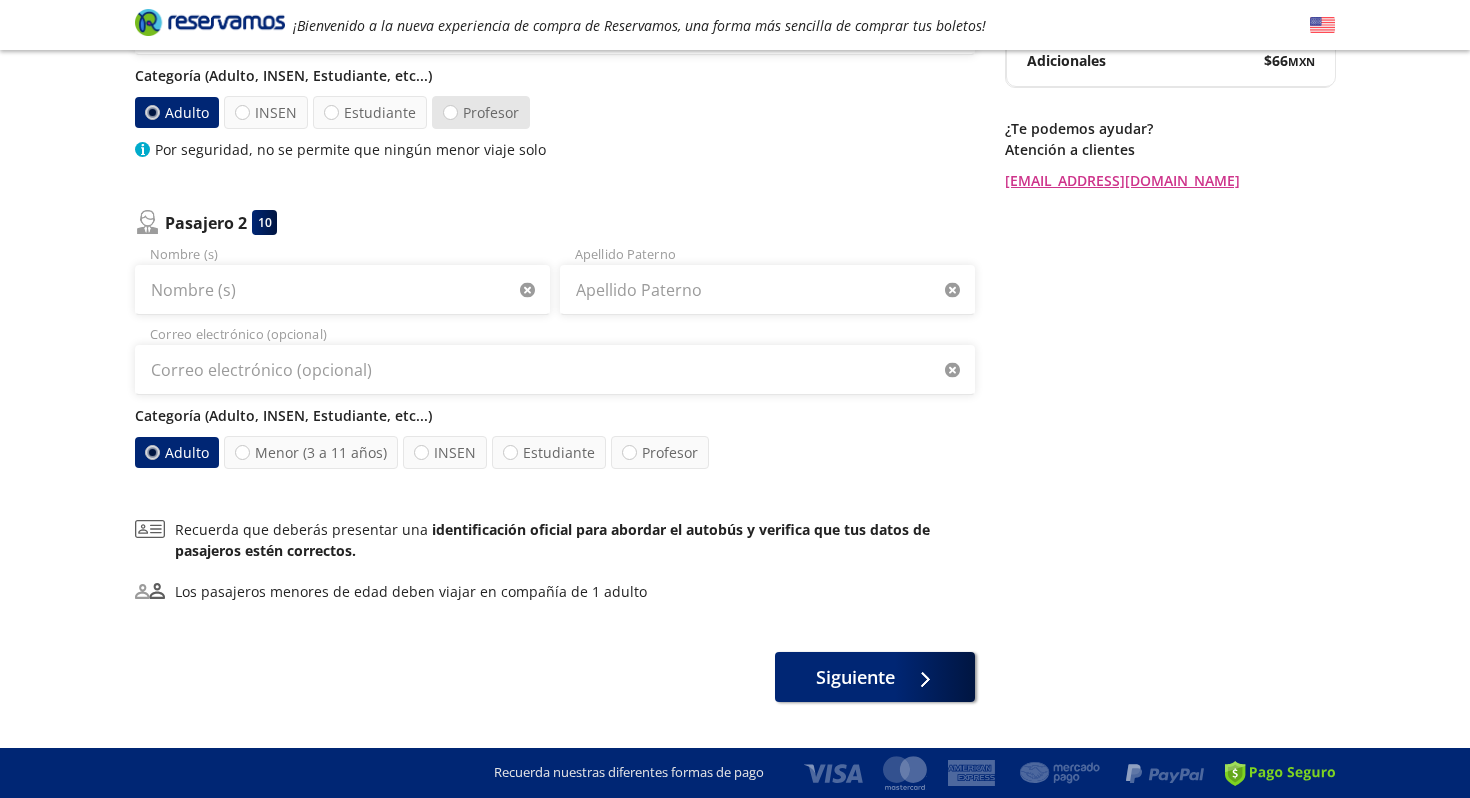 scroll, scrollTop: 375, scrollLeft: 0, axis: vertical 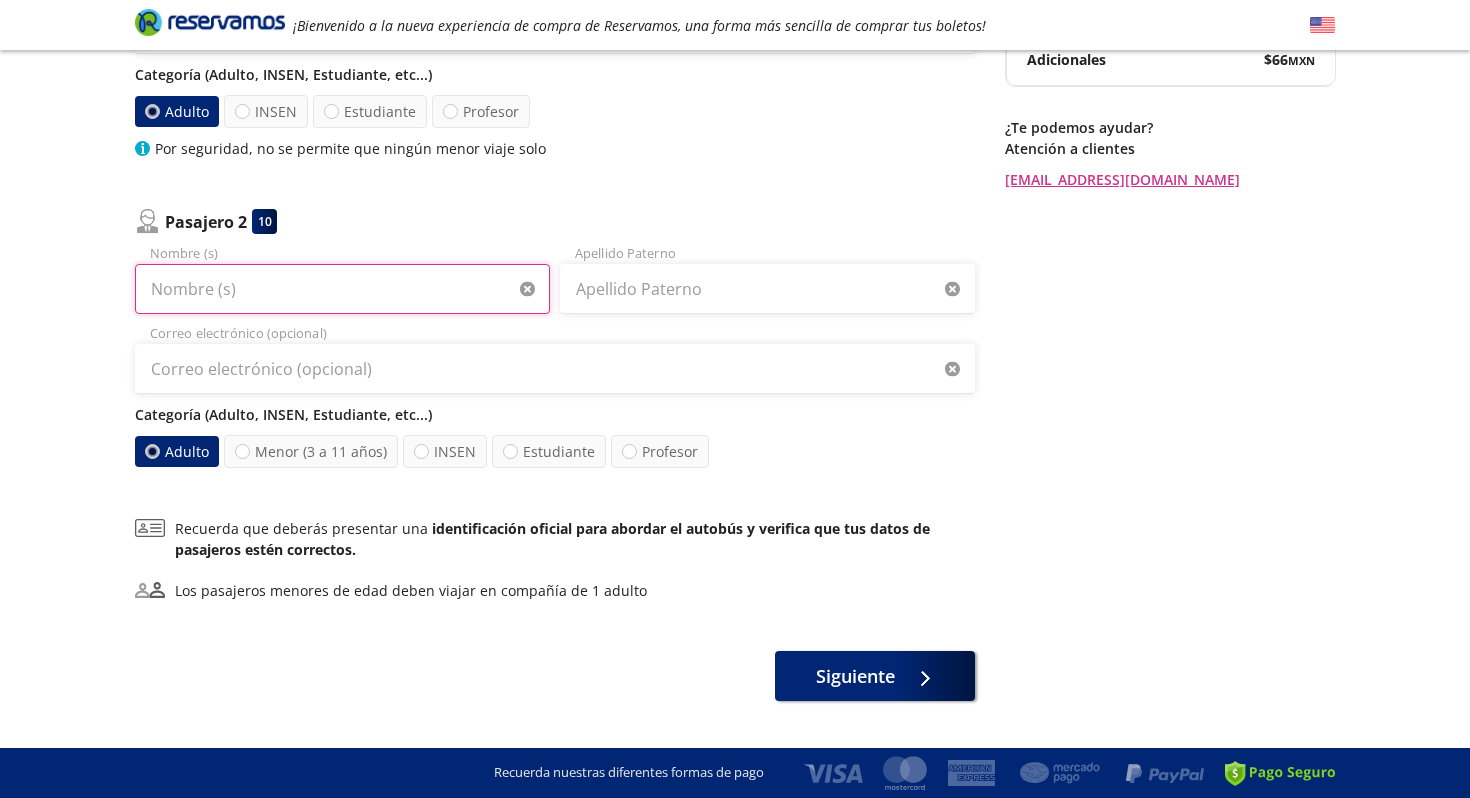 click on "Nombre (s)" at bounding box center (342, 289) 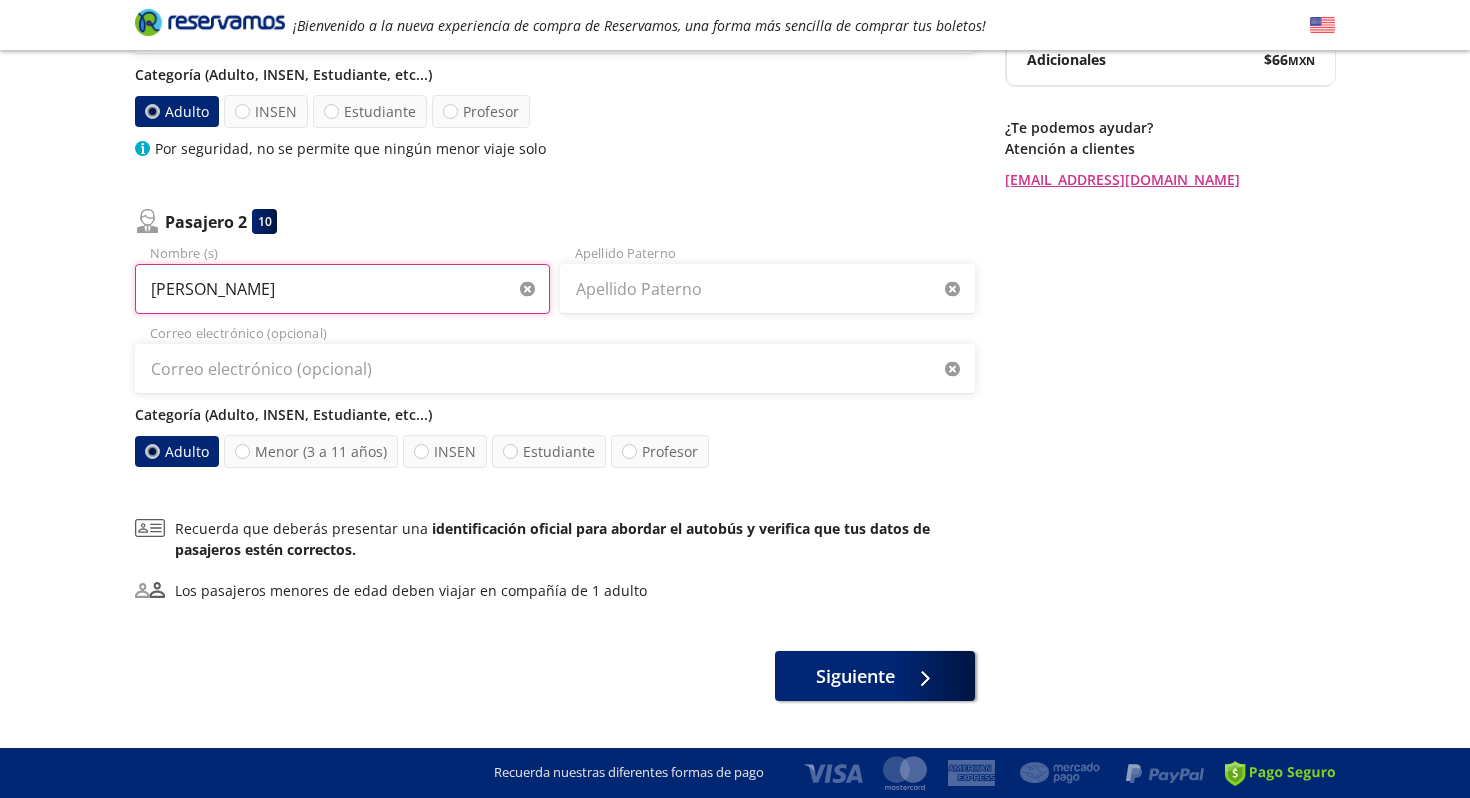type on "[PERSON_NAME]" 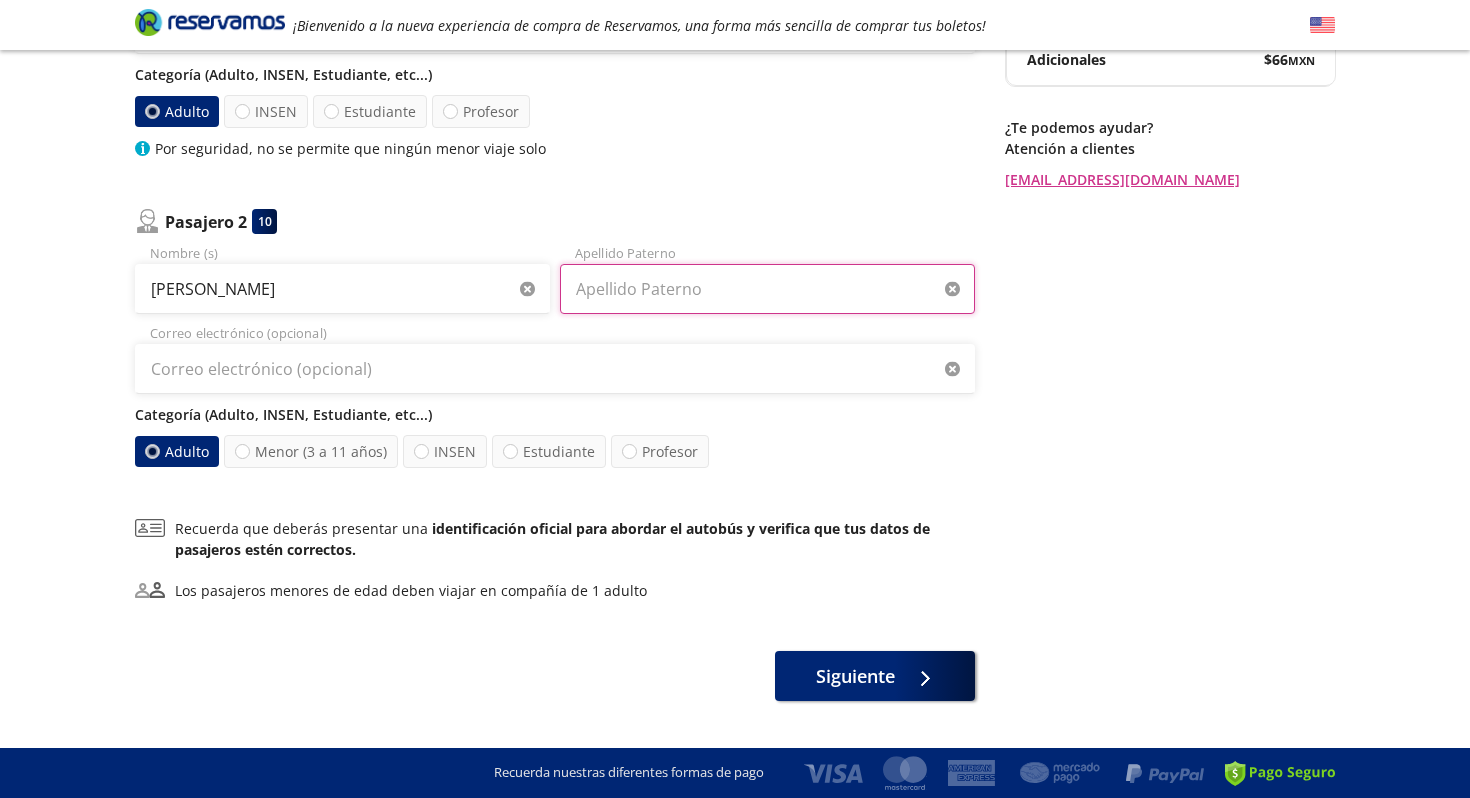 click on "Apellido Paterno" at bounding box center (767, 289) 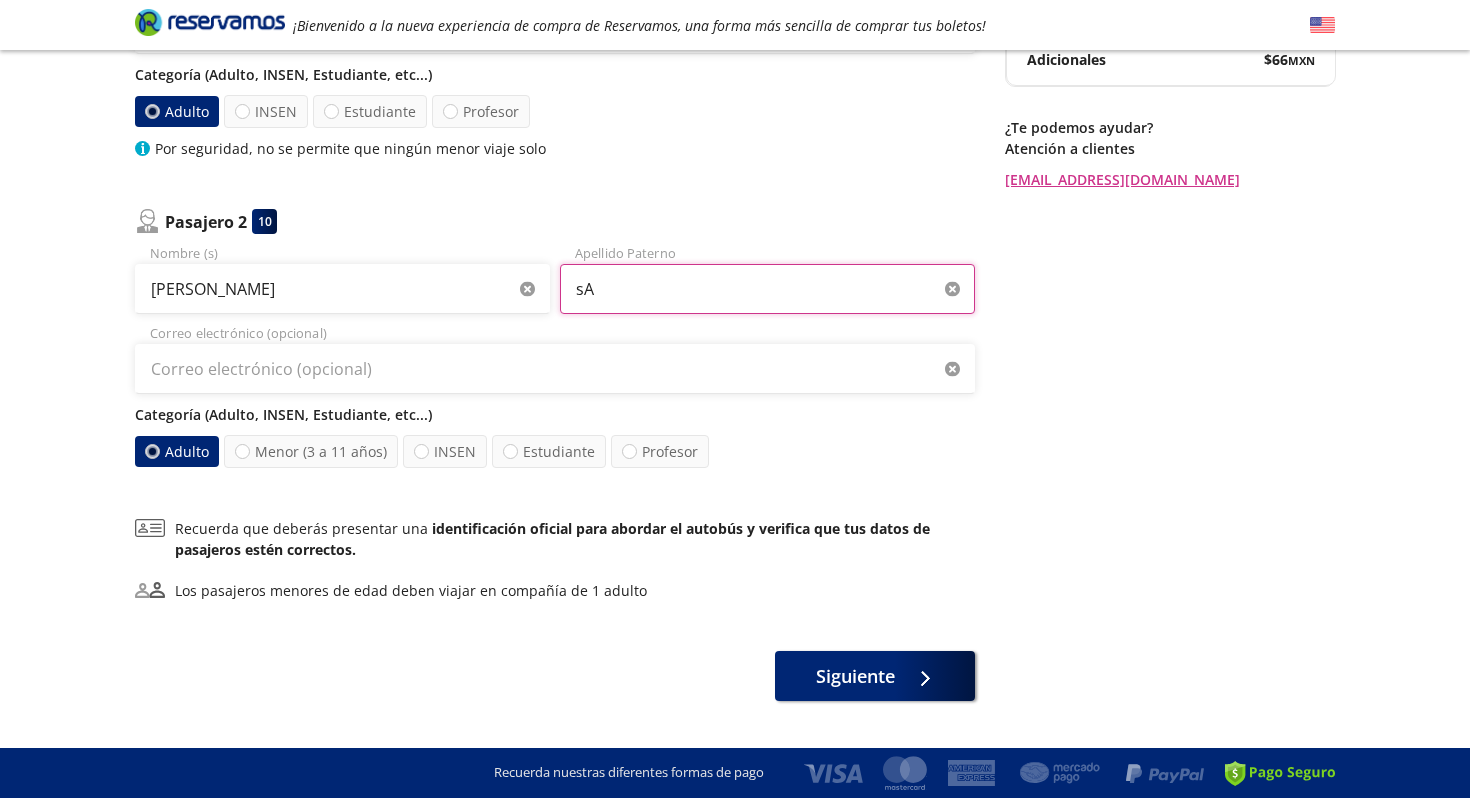 type on "s" 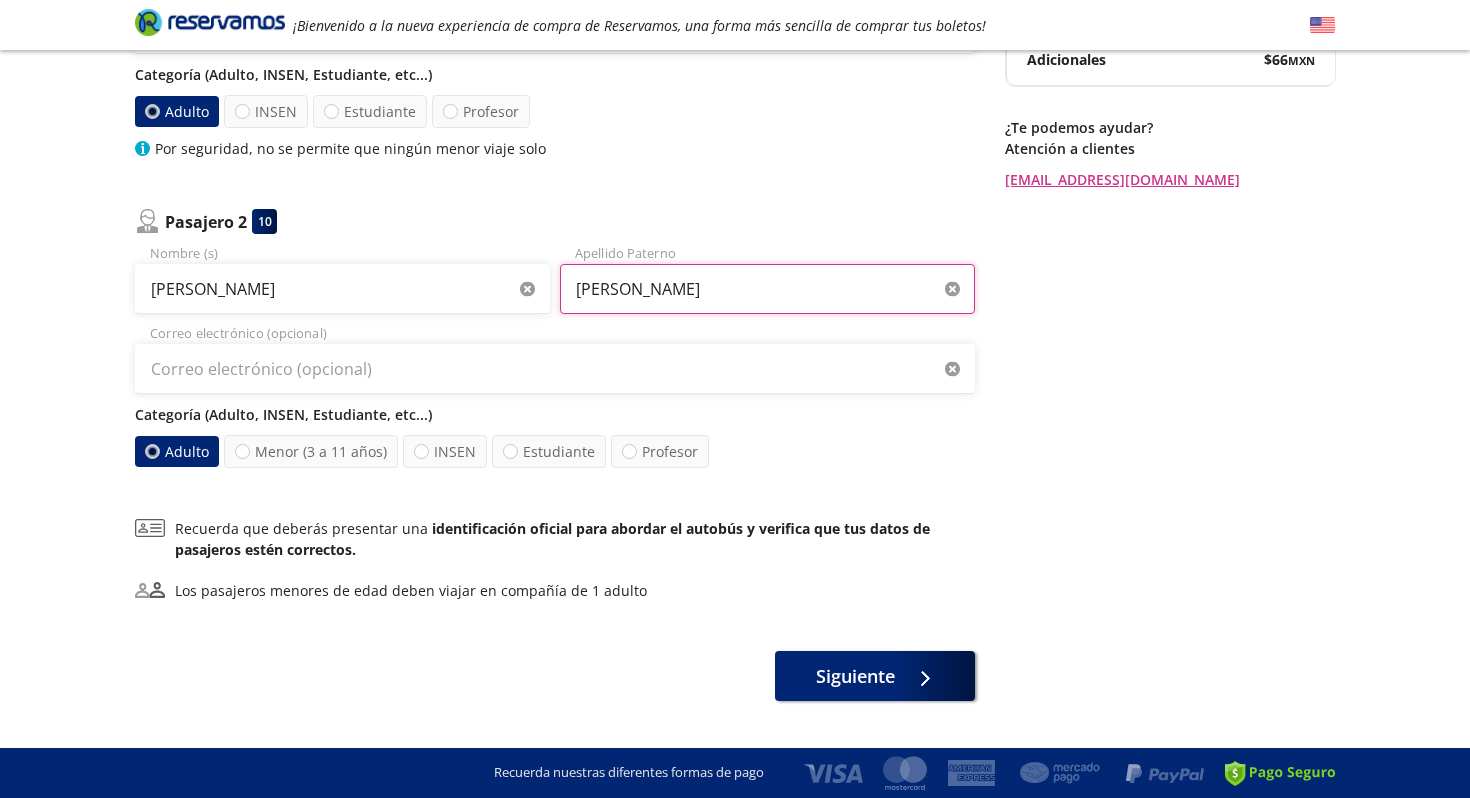 type on "[PERSON_NAME]" 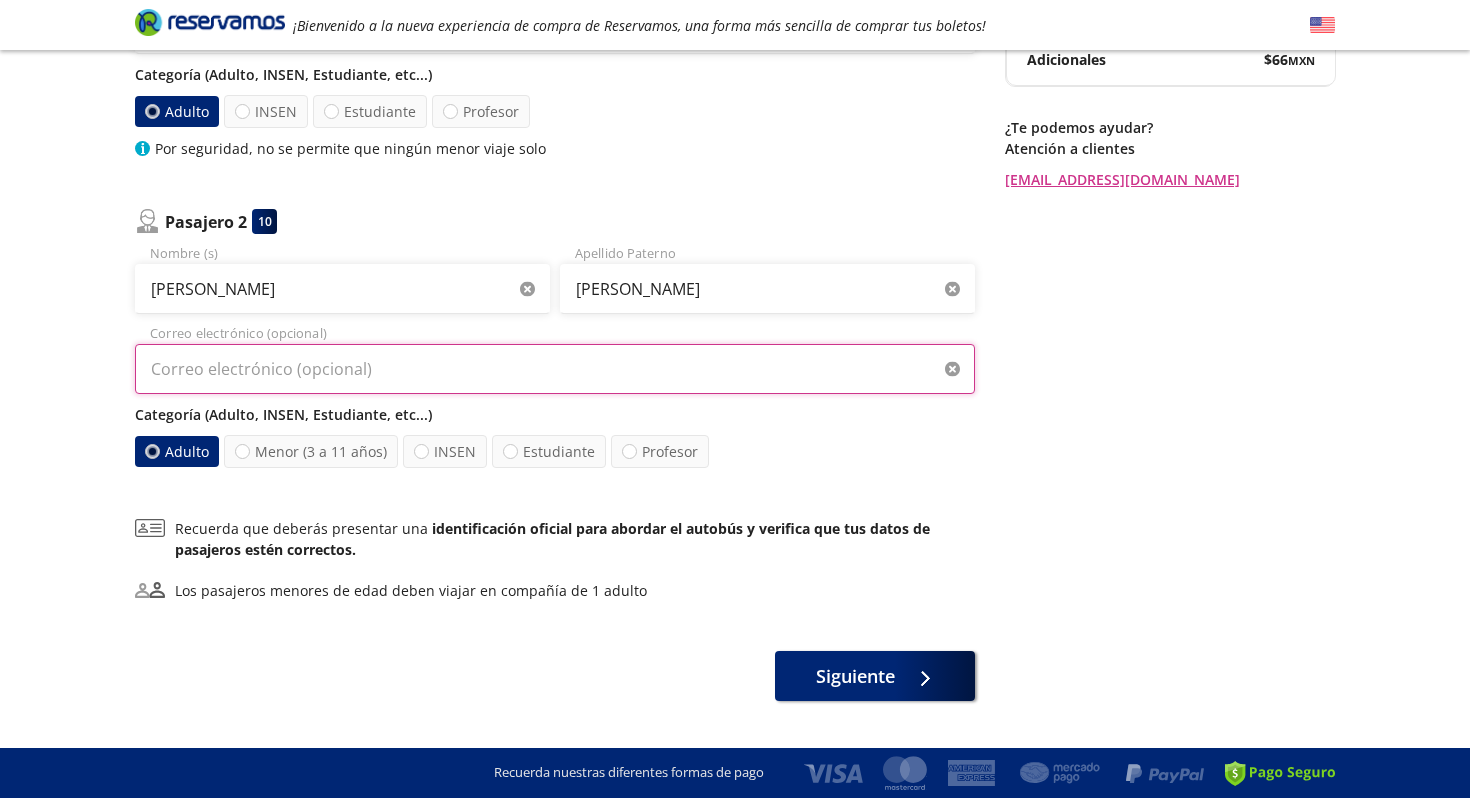 click on "Correo electrónico (opcional)" at bounding box center [555, 369] 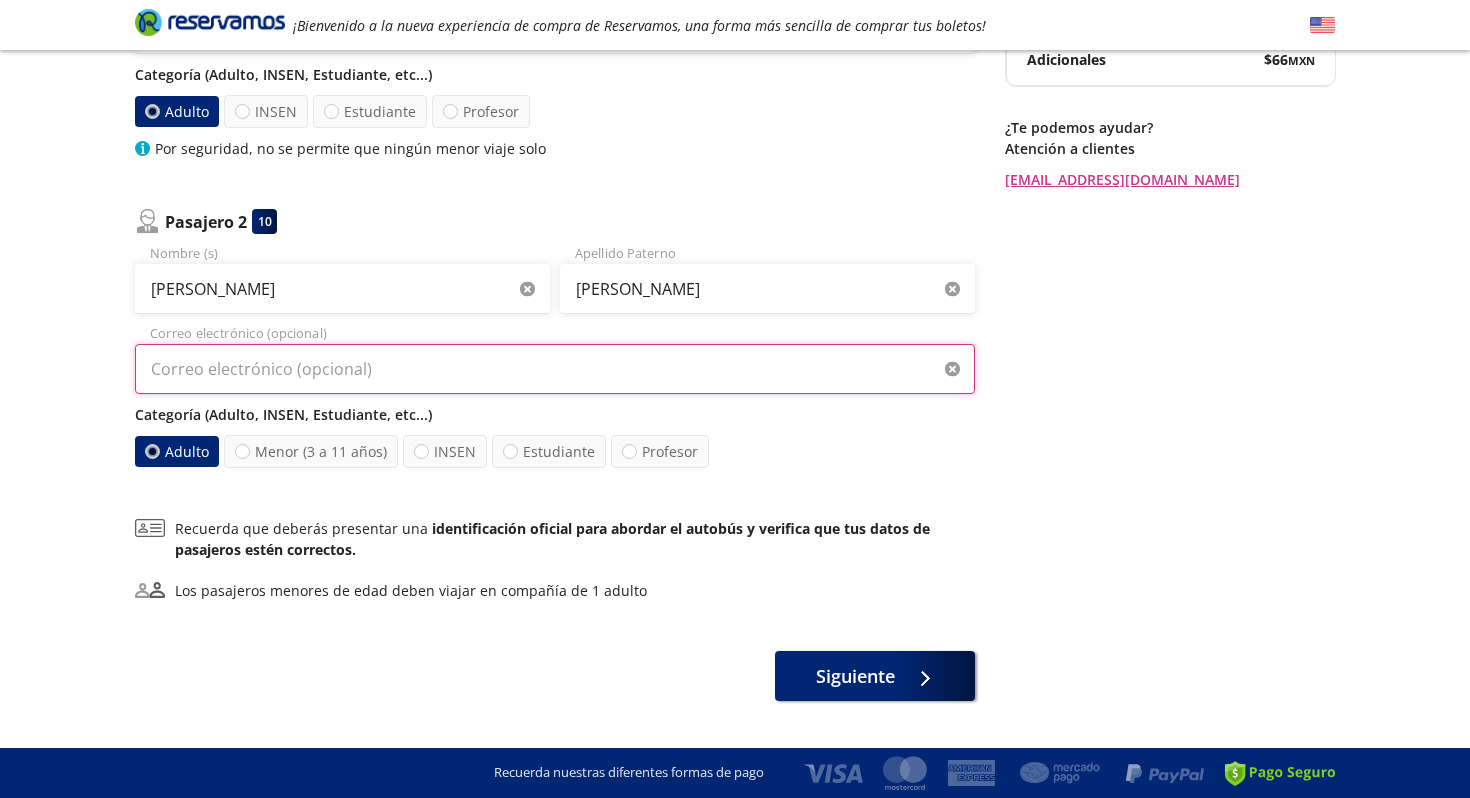 scroll, scrollTop: 418, scrollLeft: 0, axis: vertical 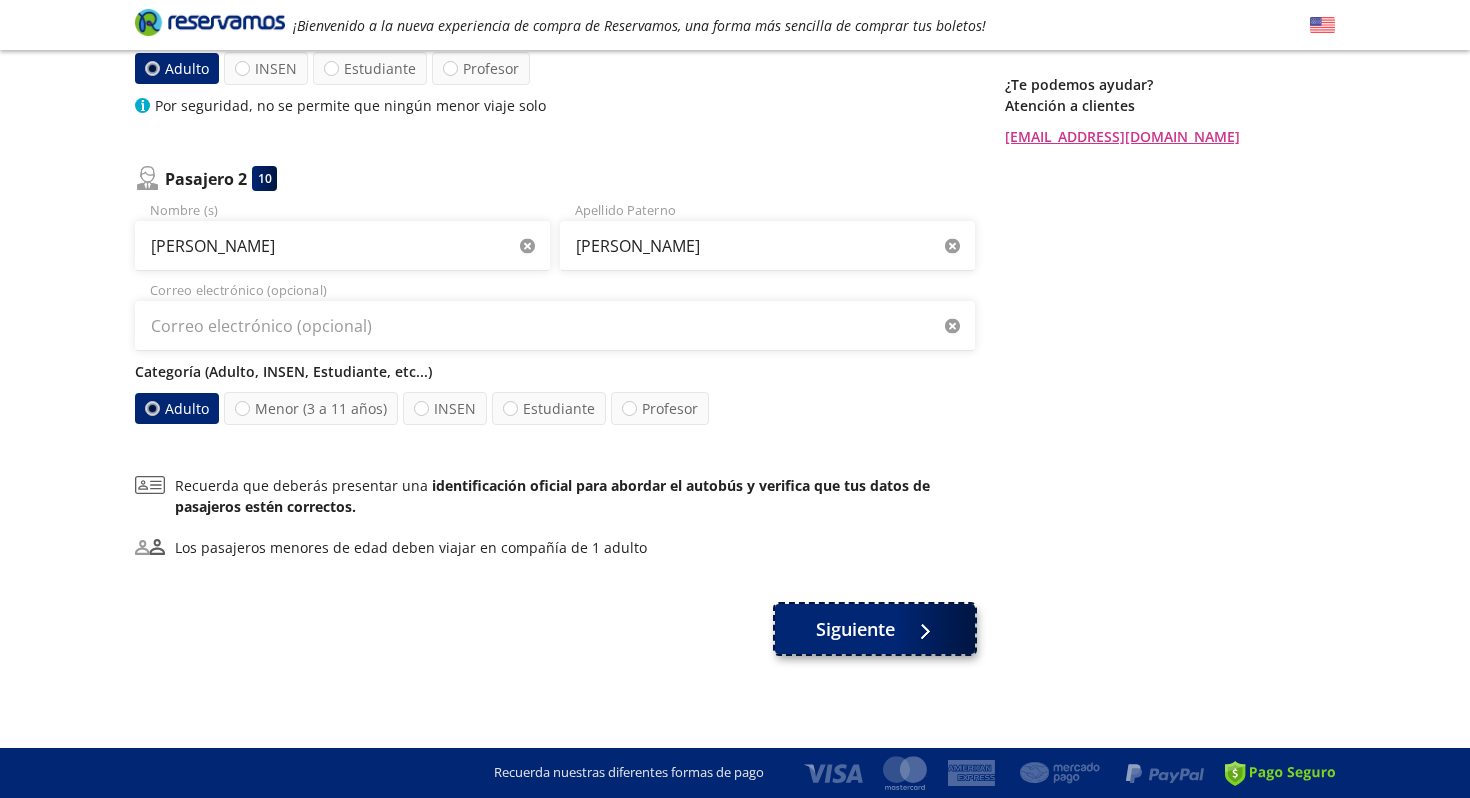 click on "Siguiente" at bounding box center (855, 629) 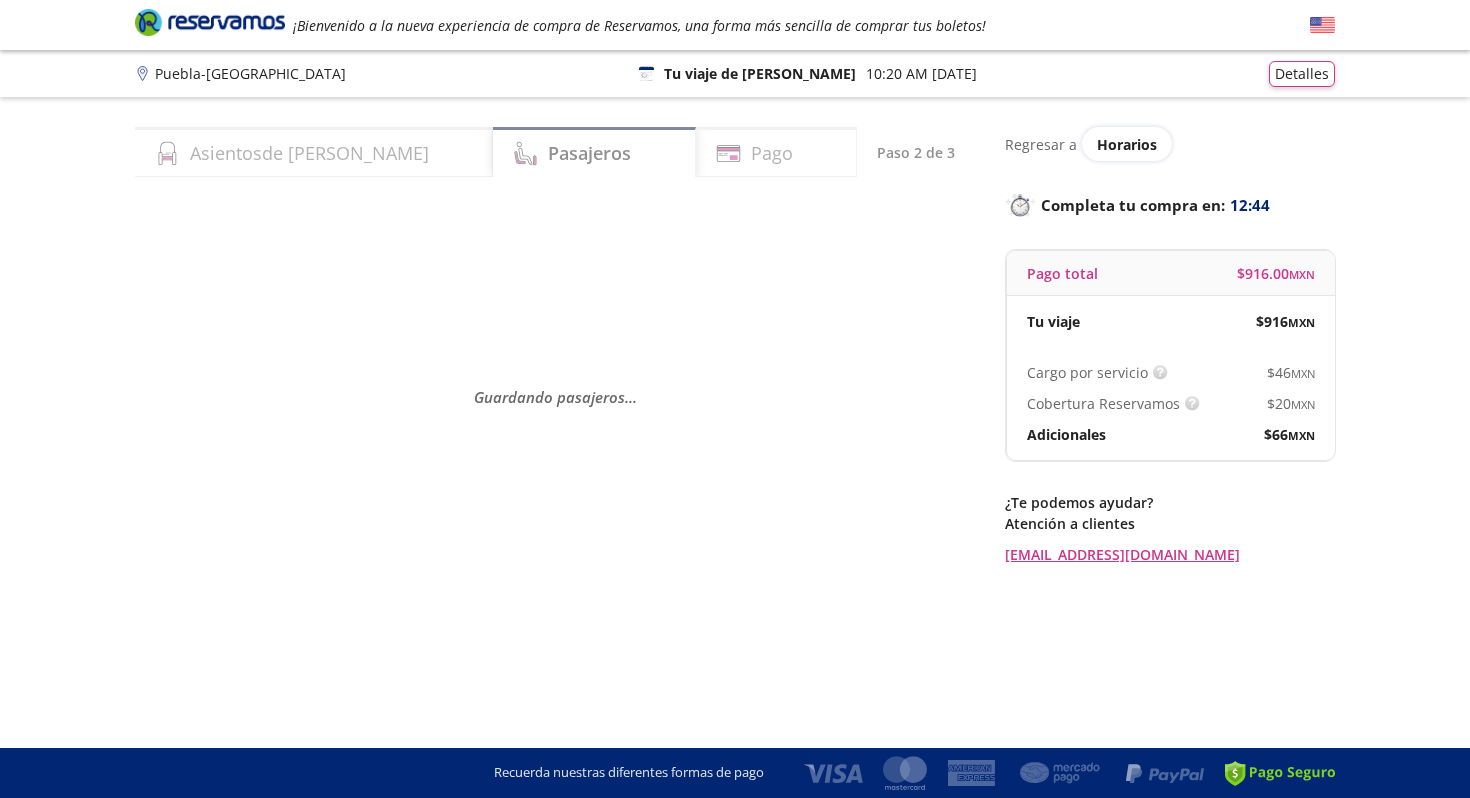 scroll, scrollTop: 0, scrollLeft: 0, axis: both 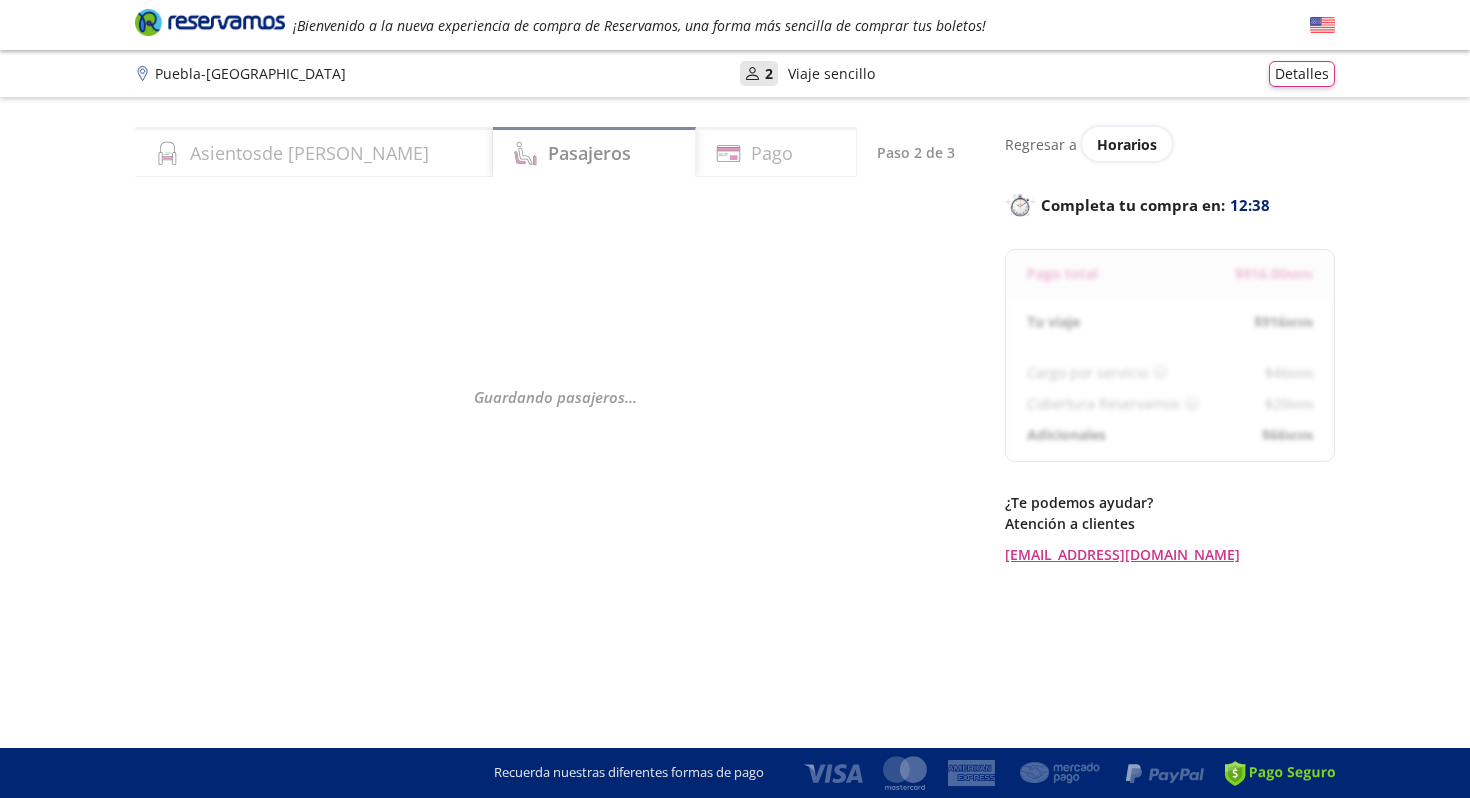 select on "MX" 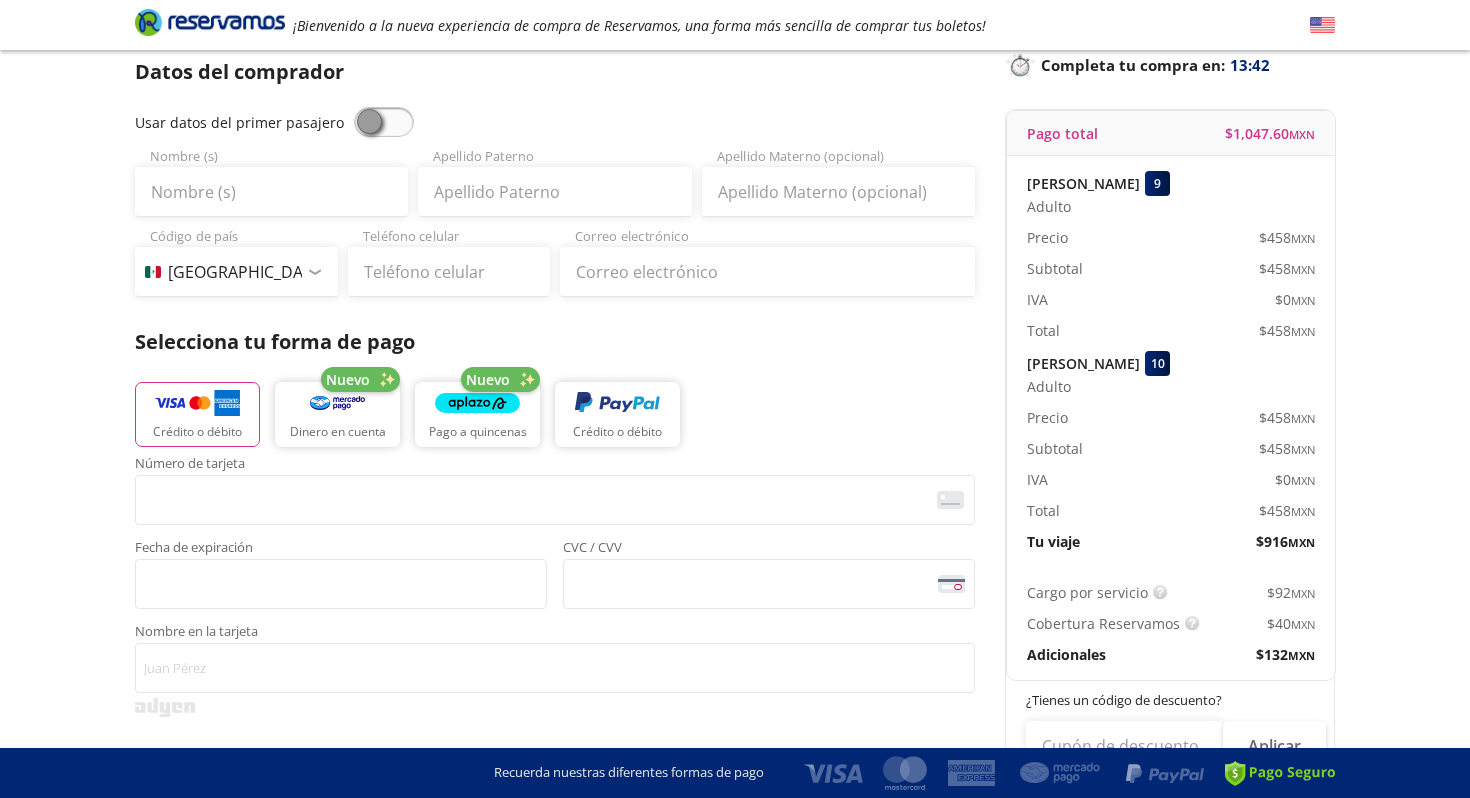 scroll, scrollTop: 132, scrollLeft: 0, axis: vertical 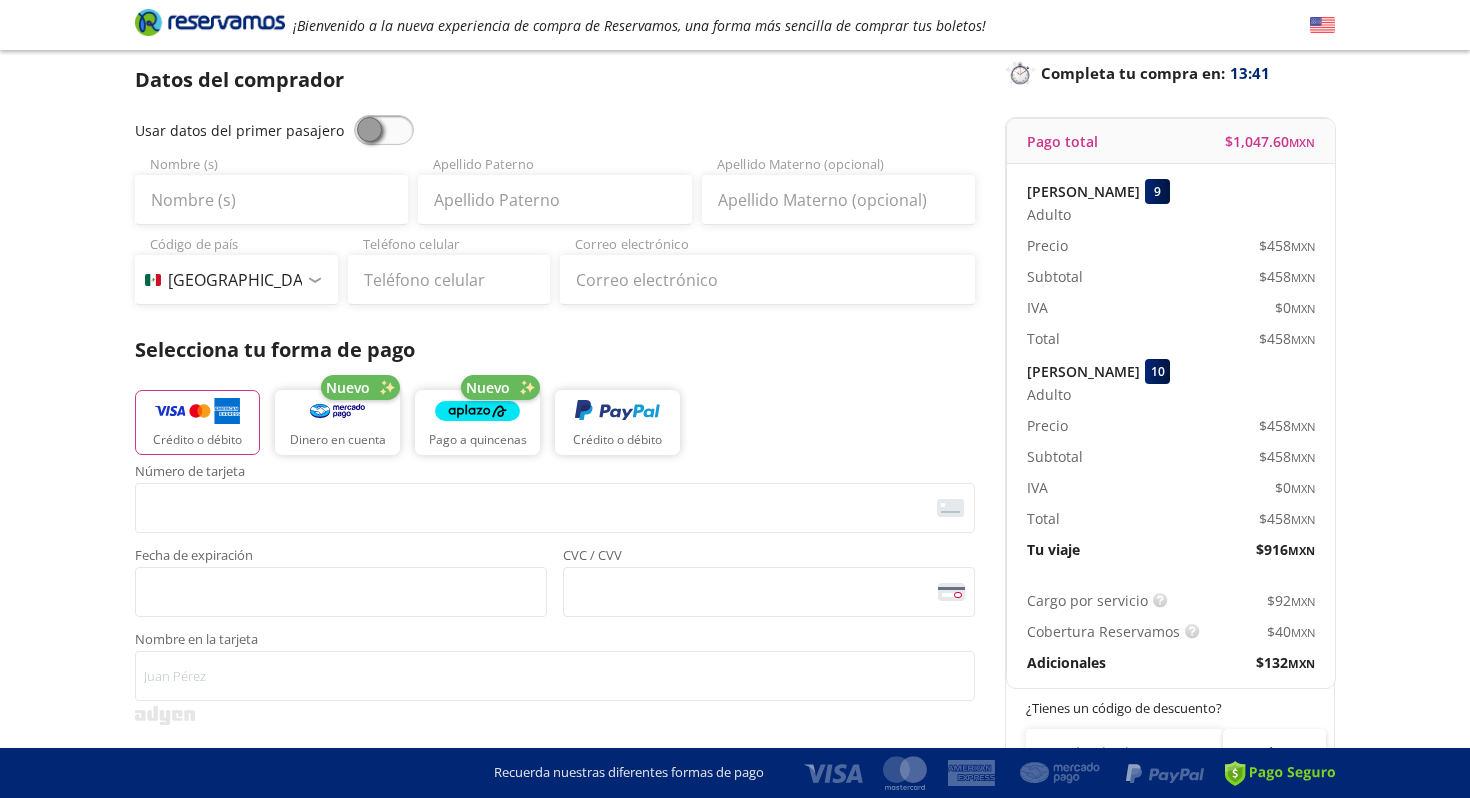 click at bounding box center [384, 130] 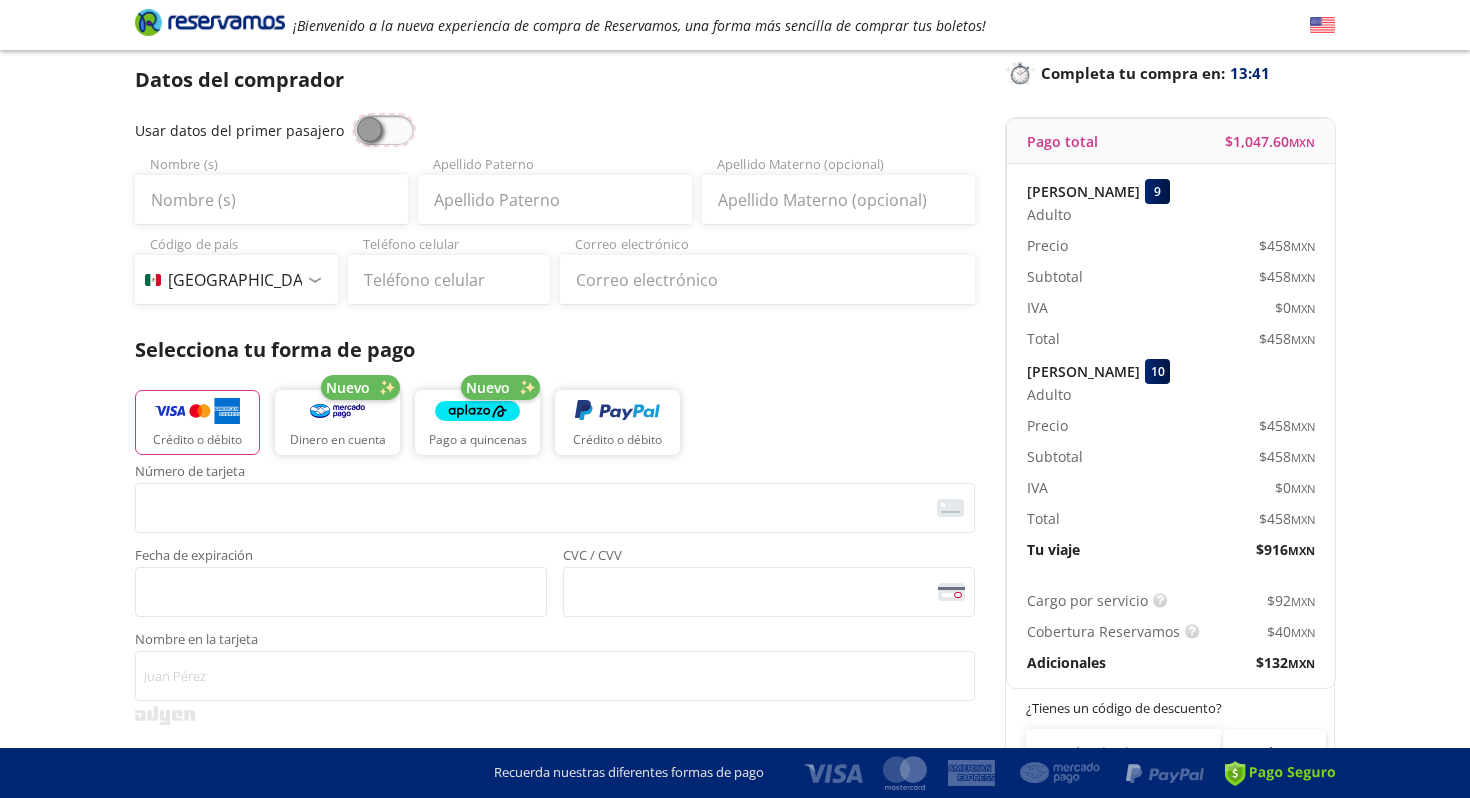 click at bounding box center [354, 115] 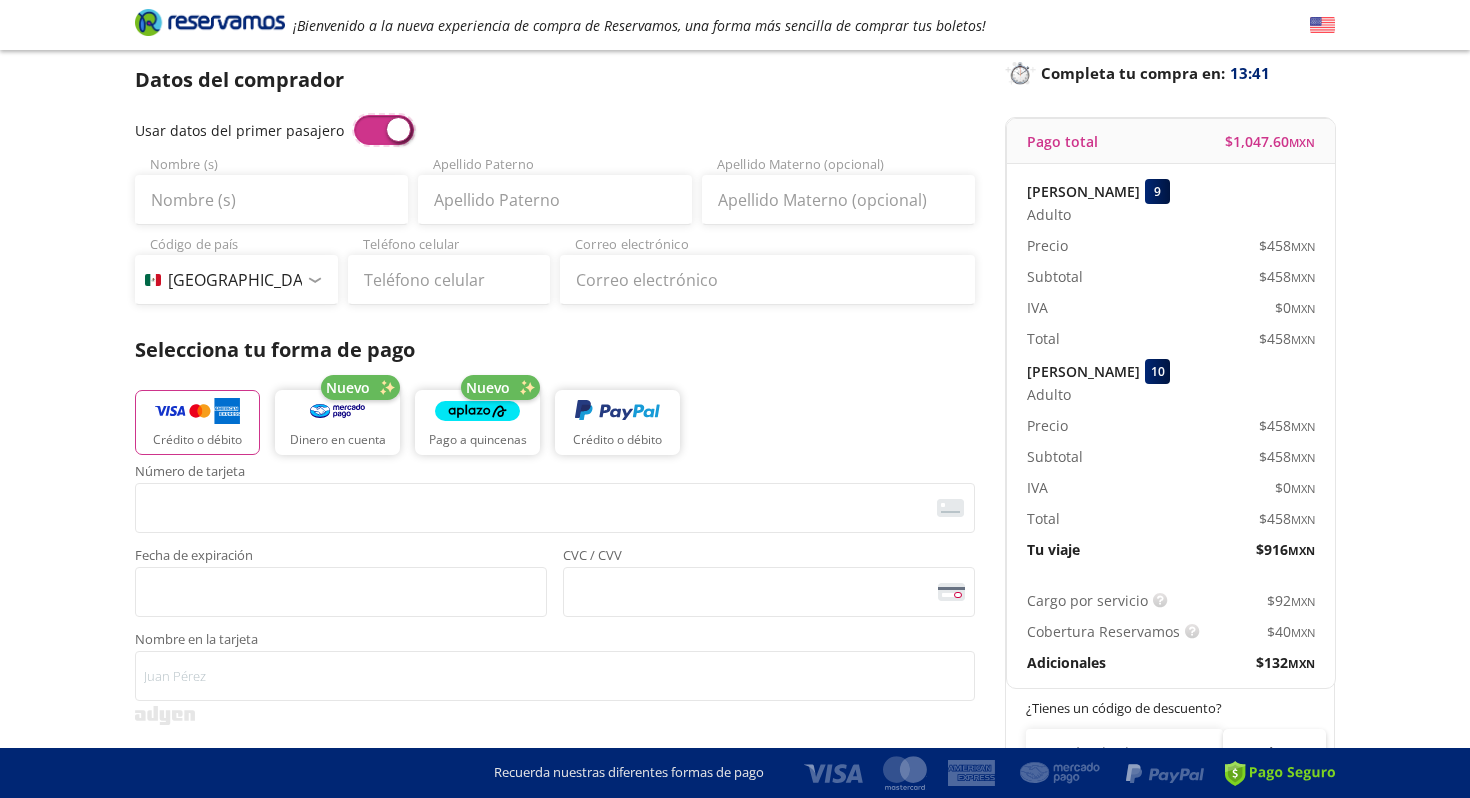 type on "[PERSON_NAME]" 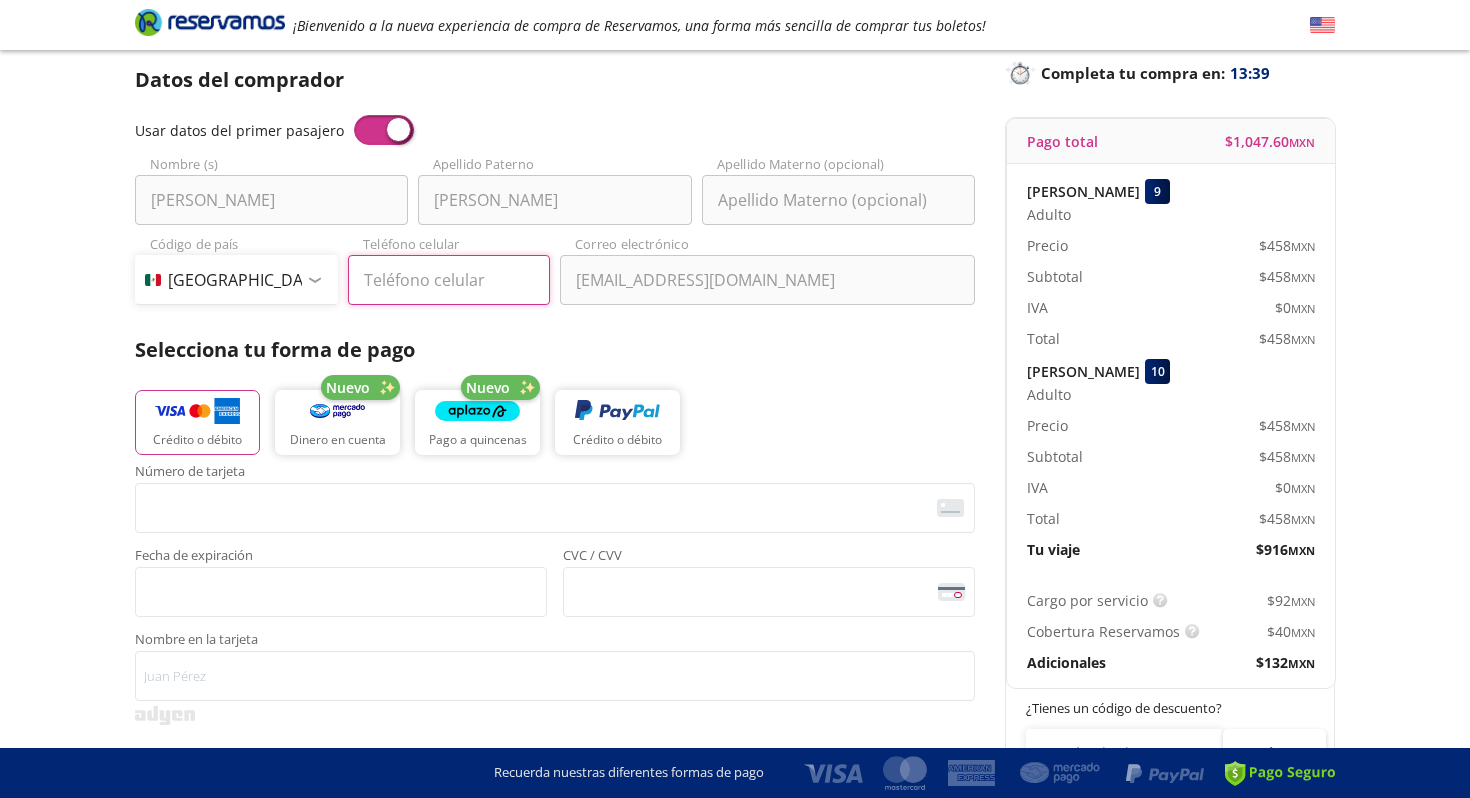 click on "Teléfono celular" at bounding box center (449, 280) 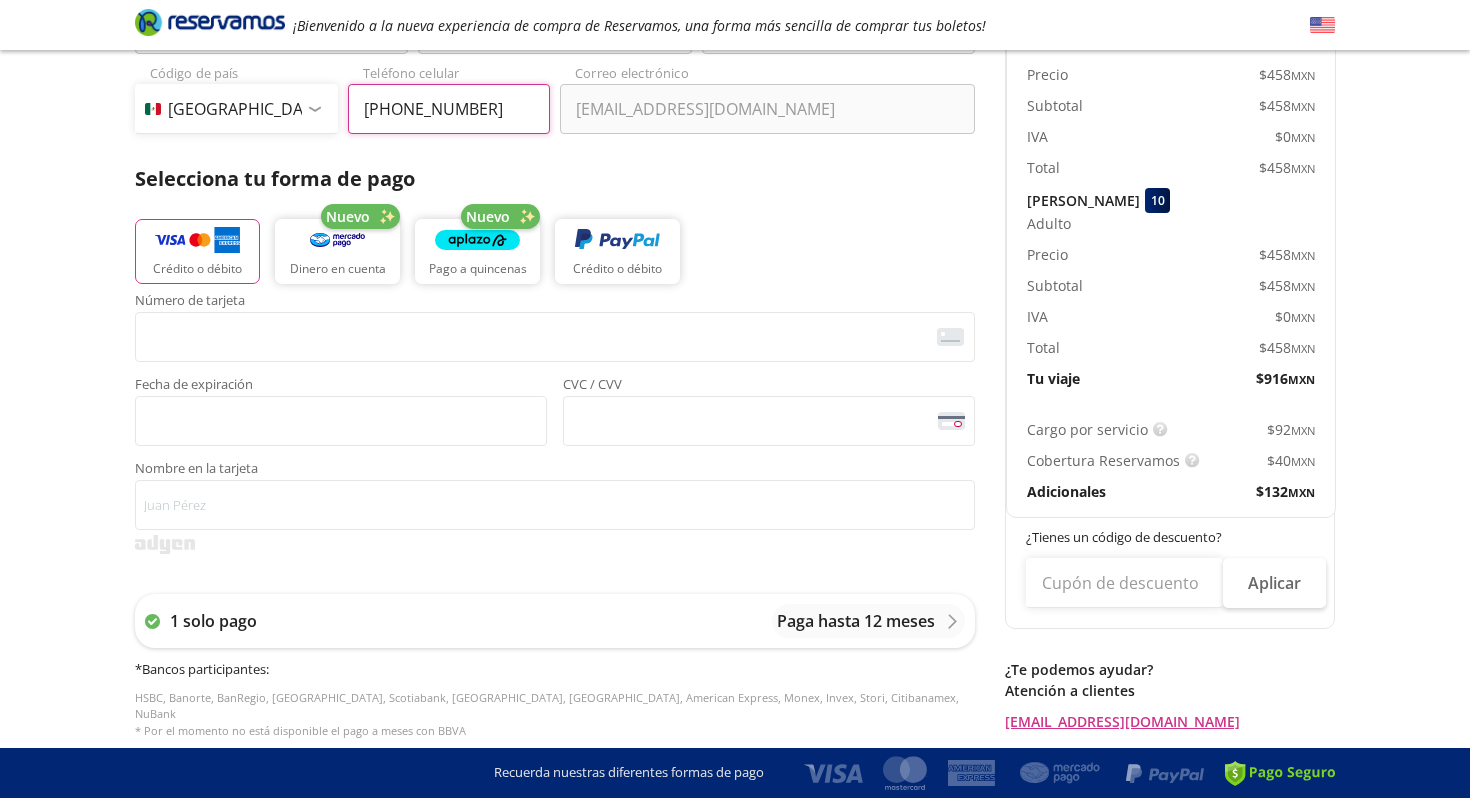 scroll, scrollTop: 308, scrollLeft: 0, axis: vertical 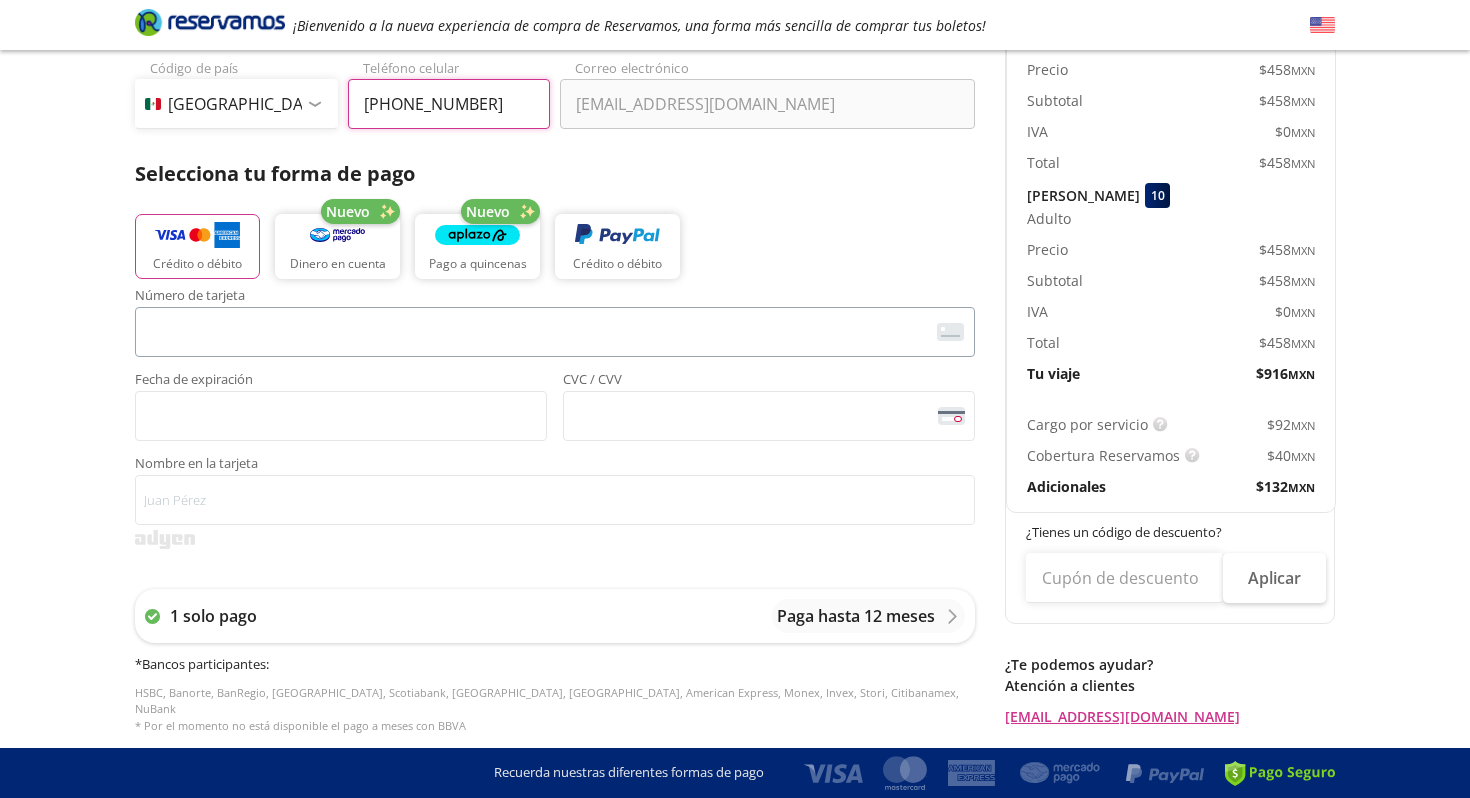 type on "[PHONE_NUMBER]" 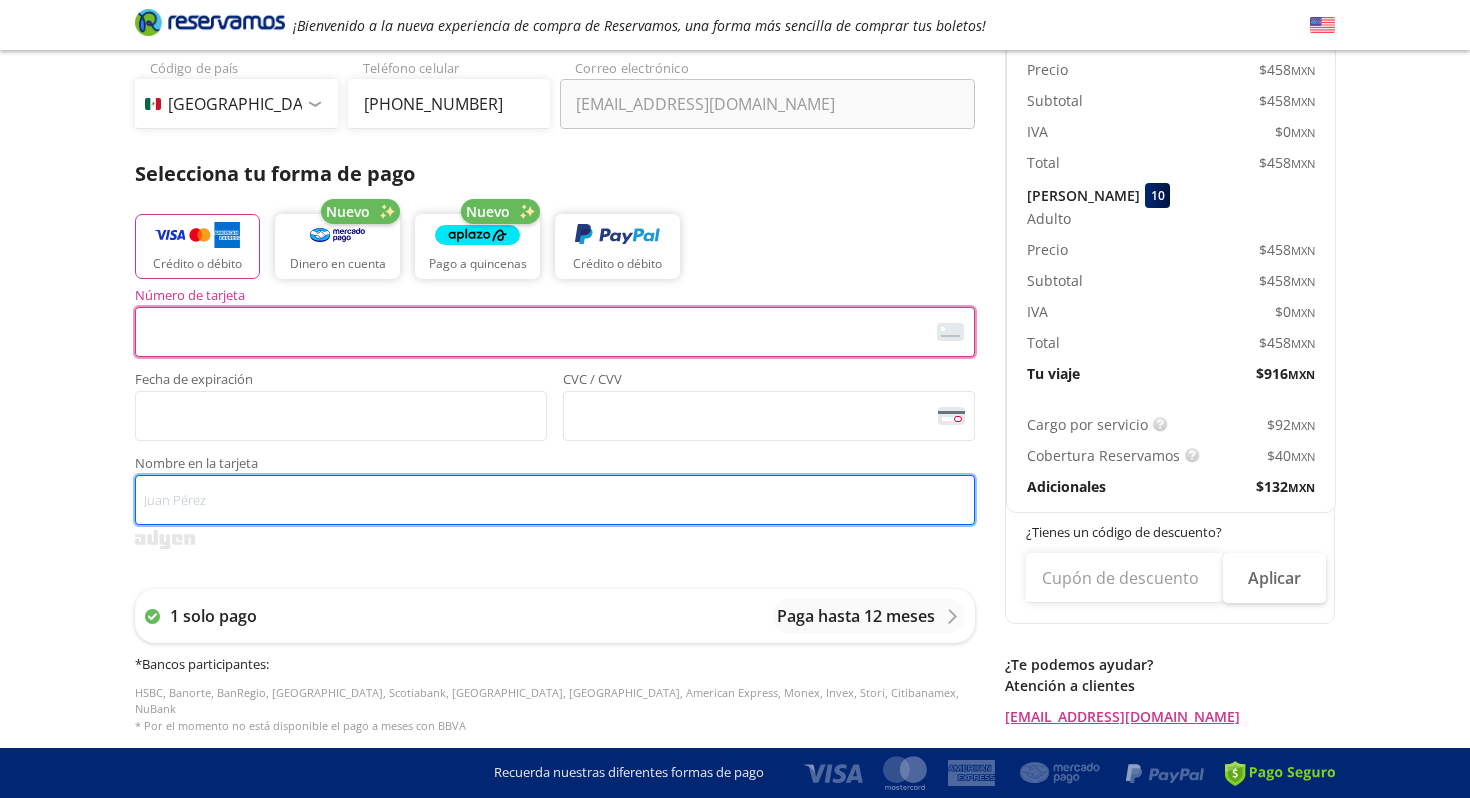 click on "Nombre en la tarjeta" at bounding box center [555, 500] 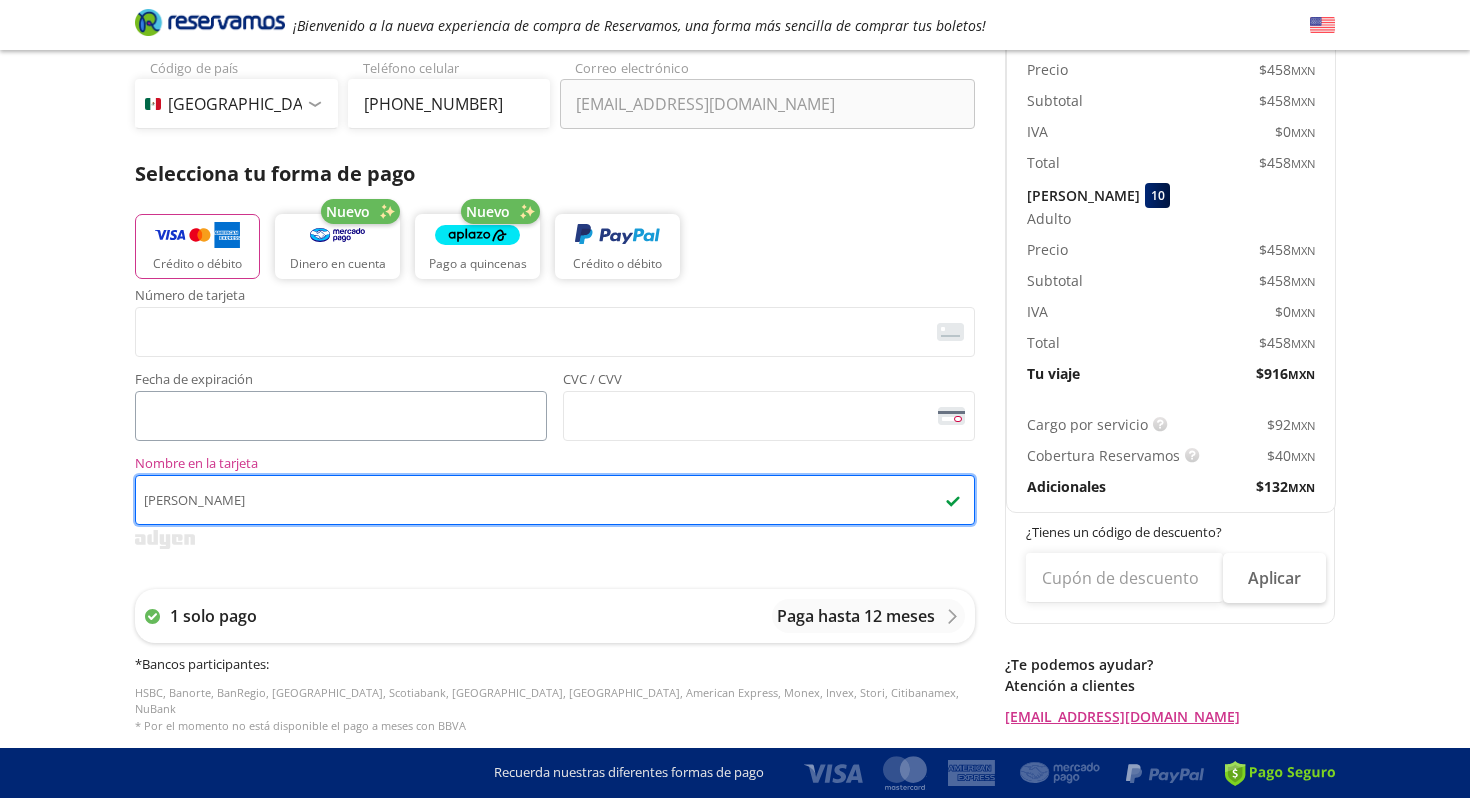 type on "[PERSON_NAME]" 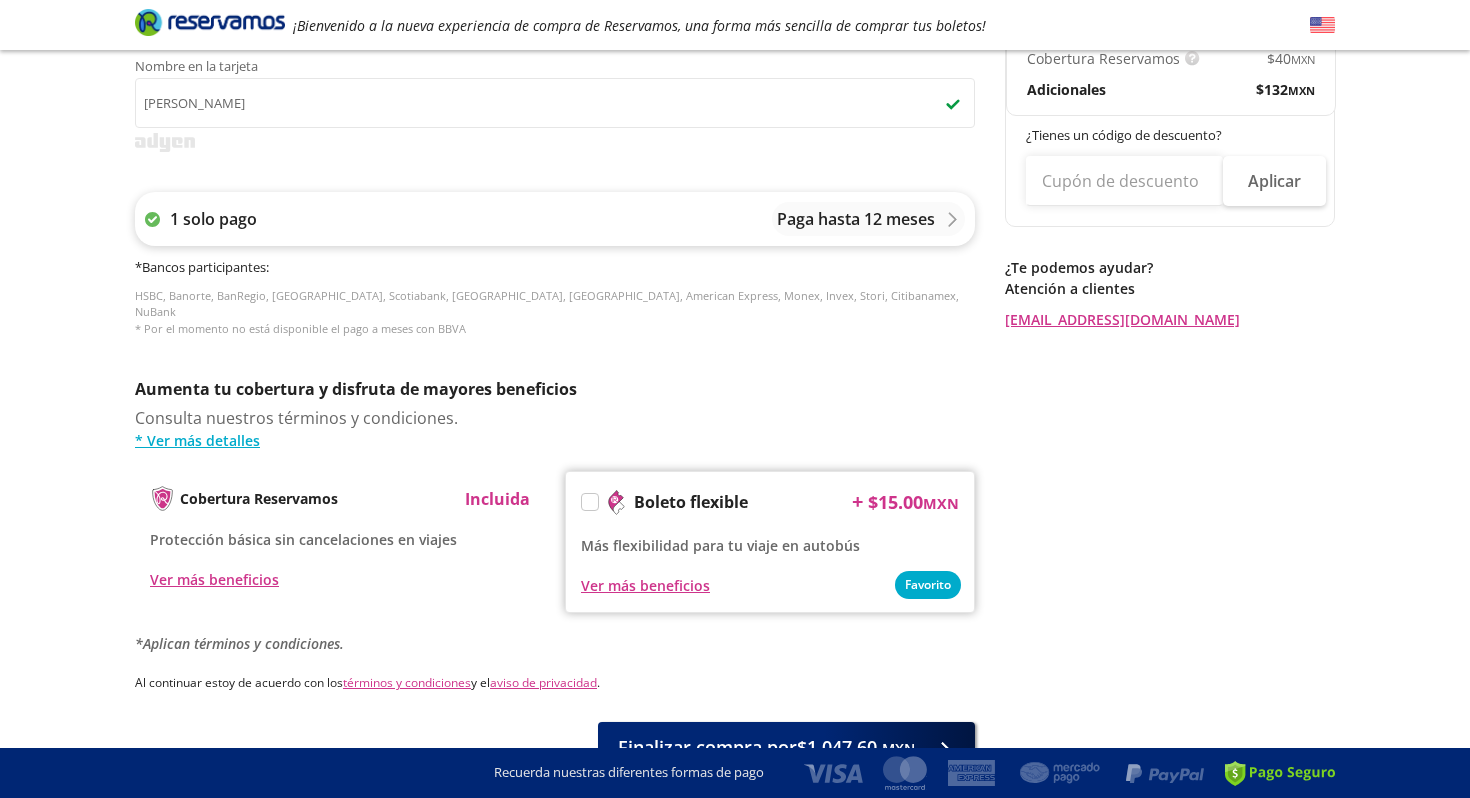scroll, scrollTop: 709, scrollLeft: 0, axis: vertical 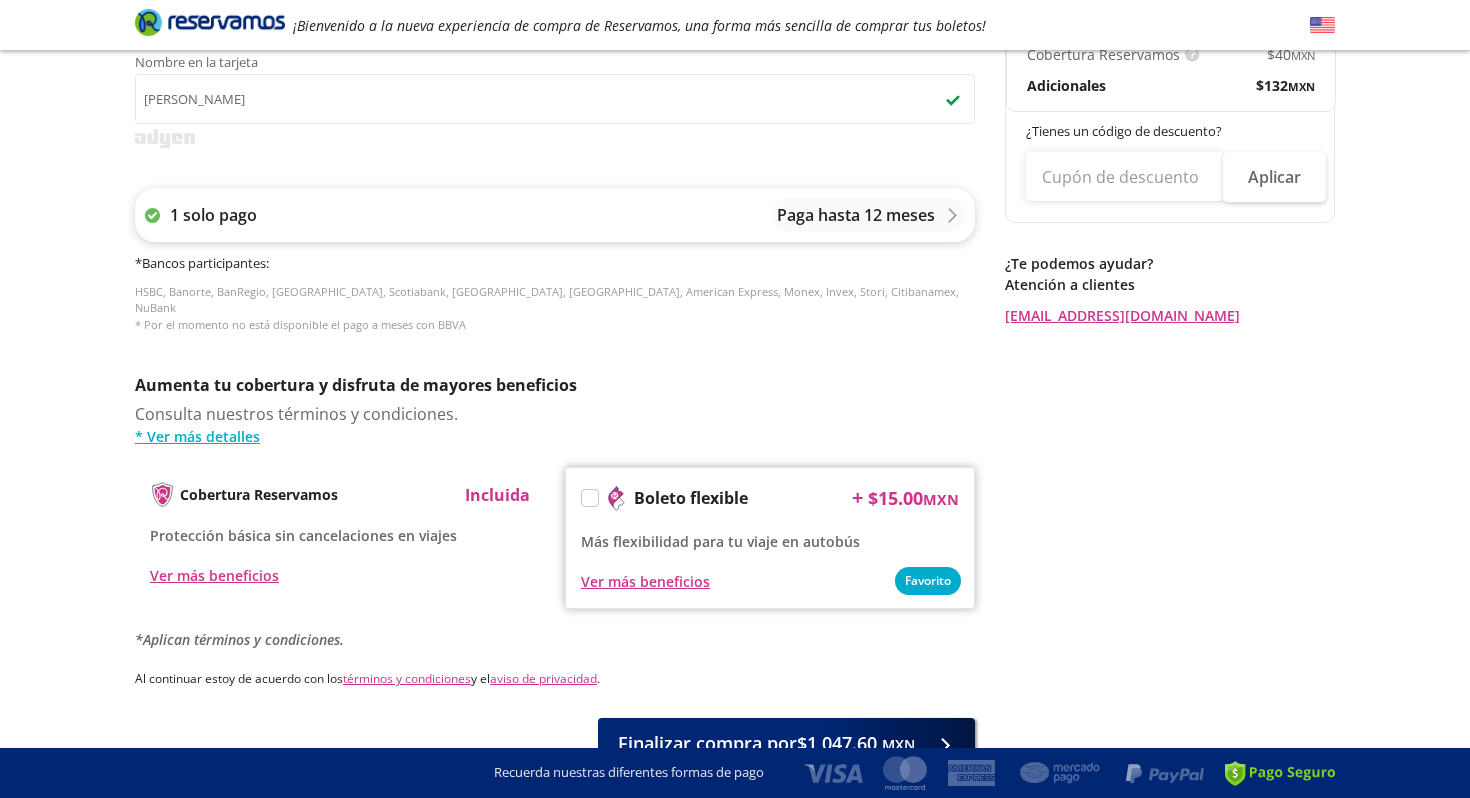 click on "Paga hasta 12 meses" at bounding box center (868, 215) 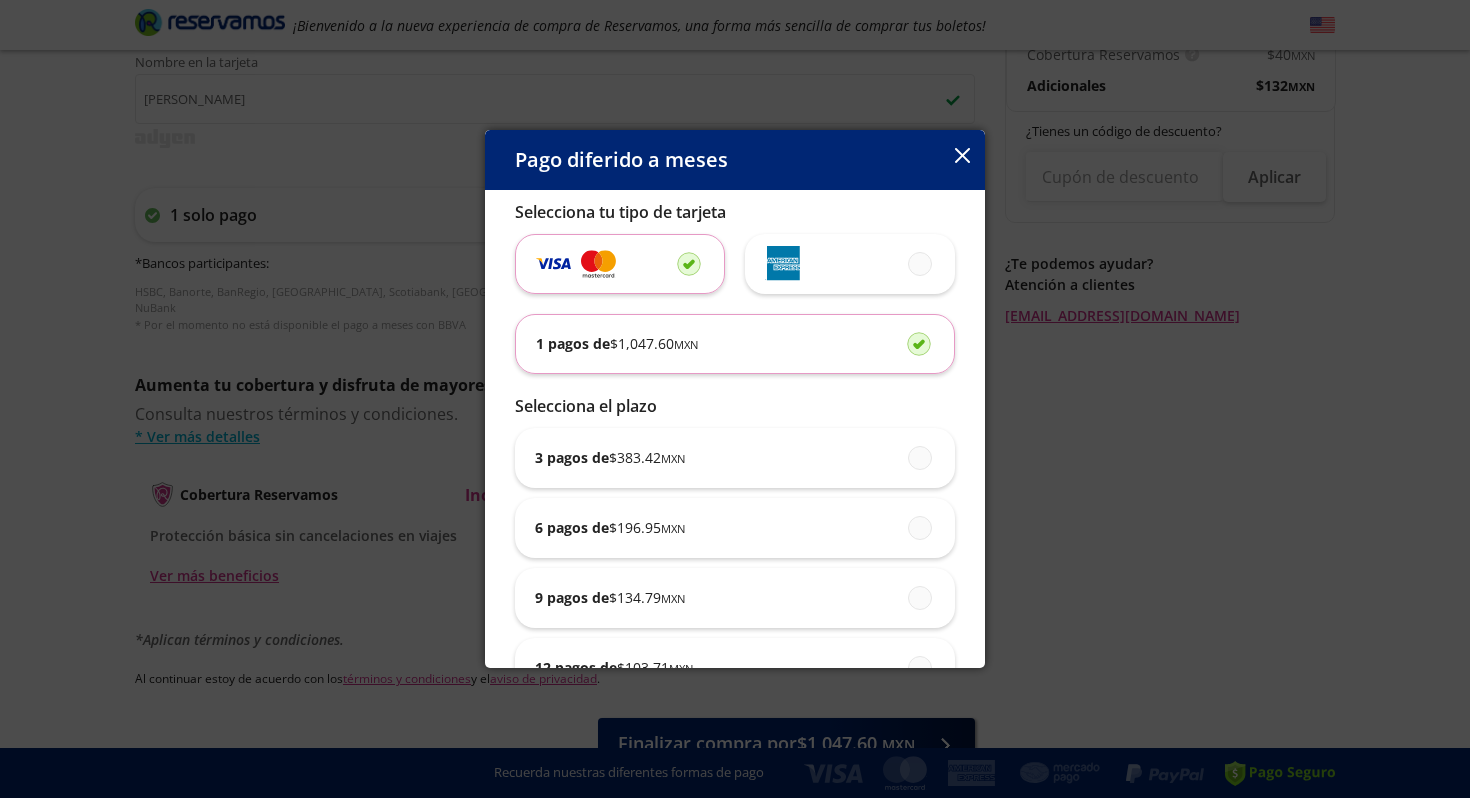 click 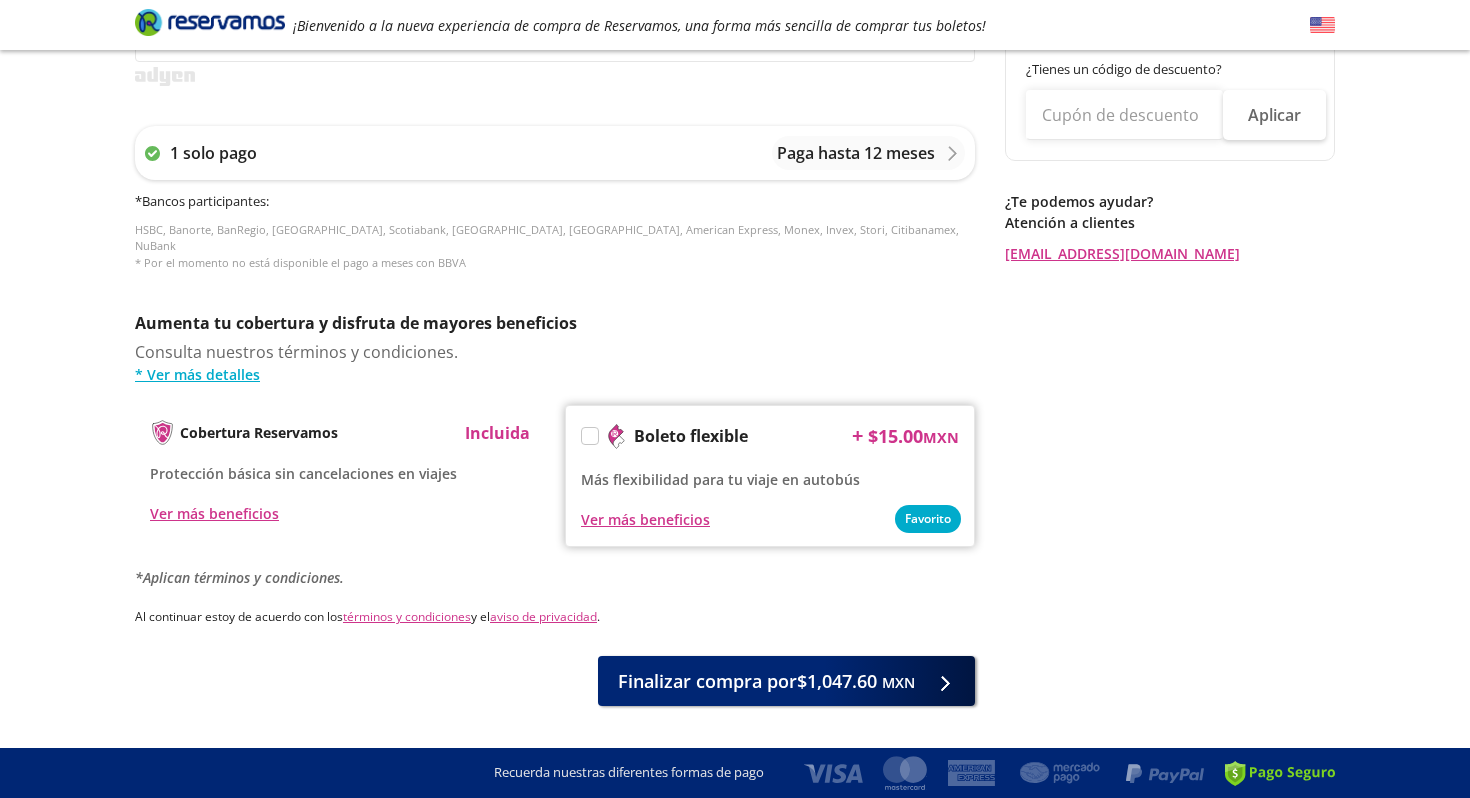 scroll, scrollTop: 803, scrollLeft: 0, axis: vertical 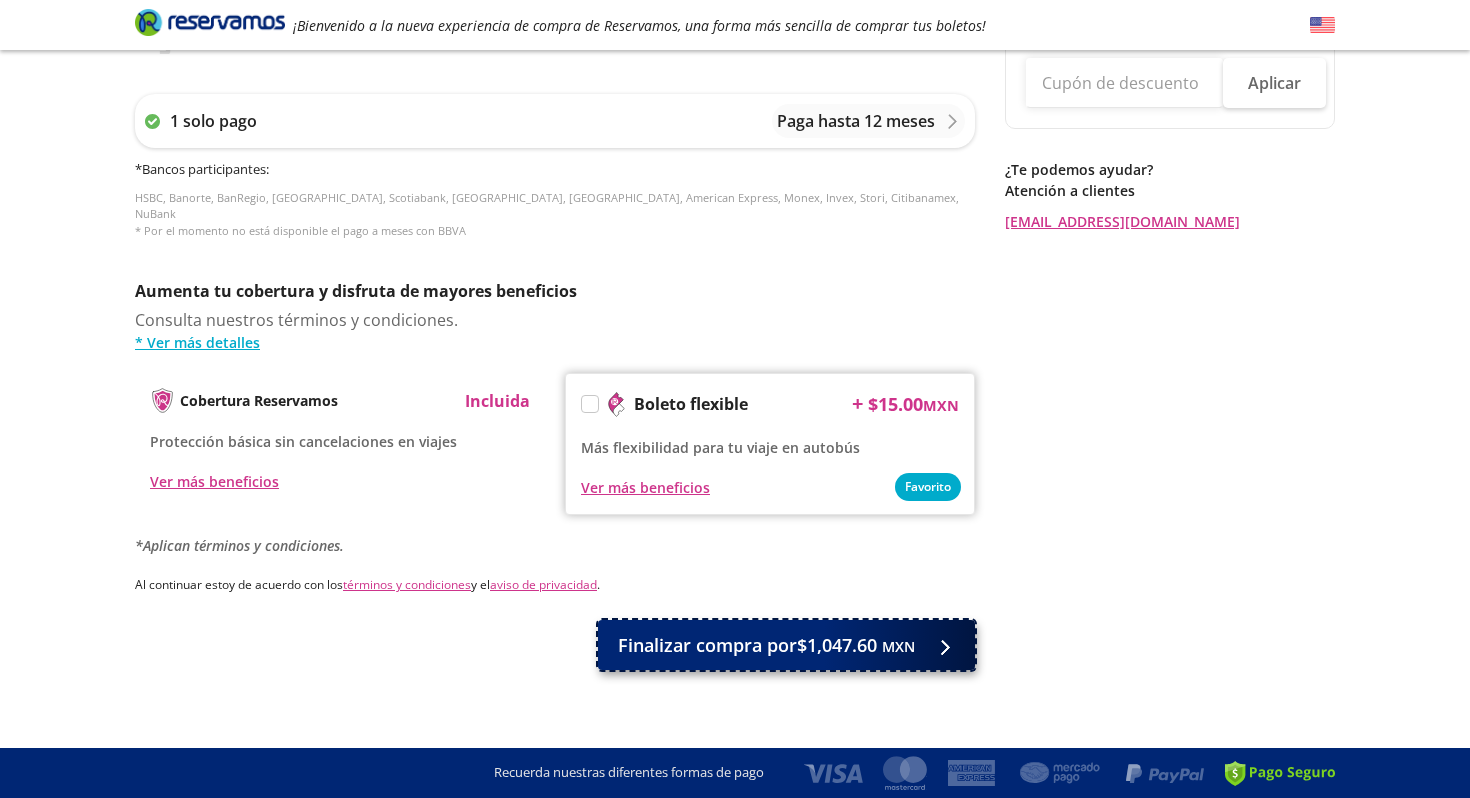 click on "Finalizar compra por  $1,047.60   MXN" at bounding box center [766, 645] 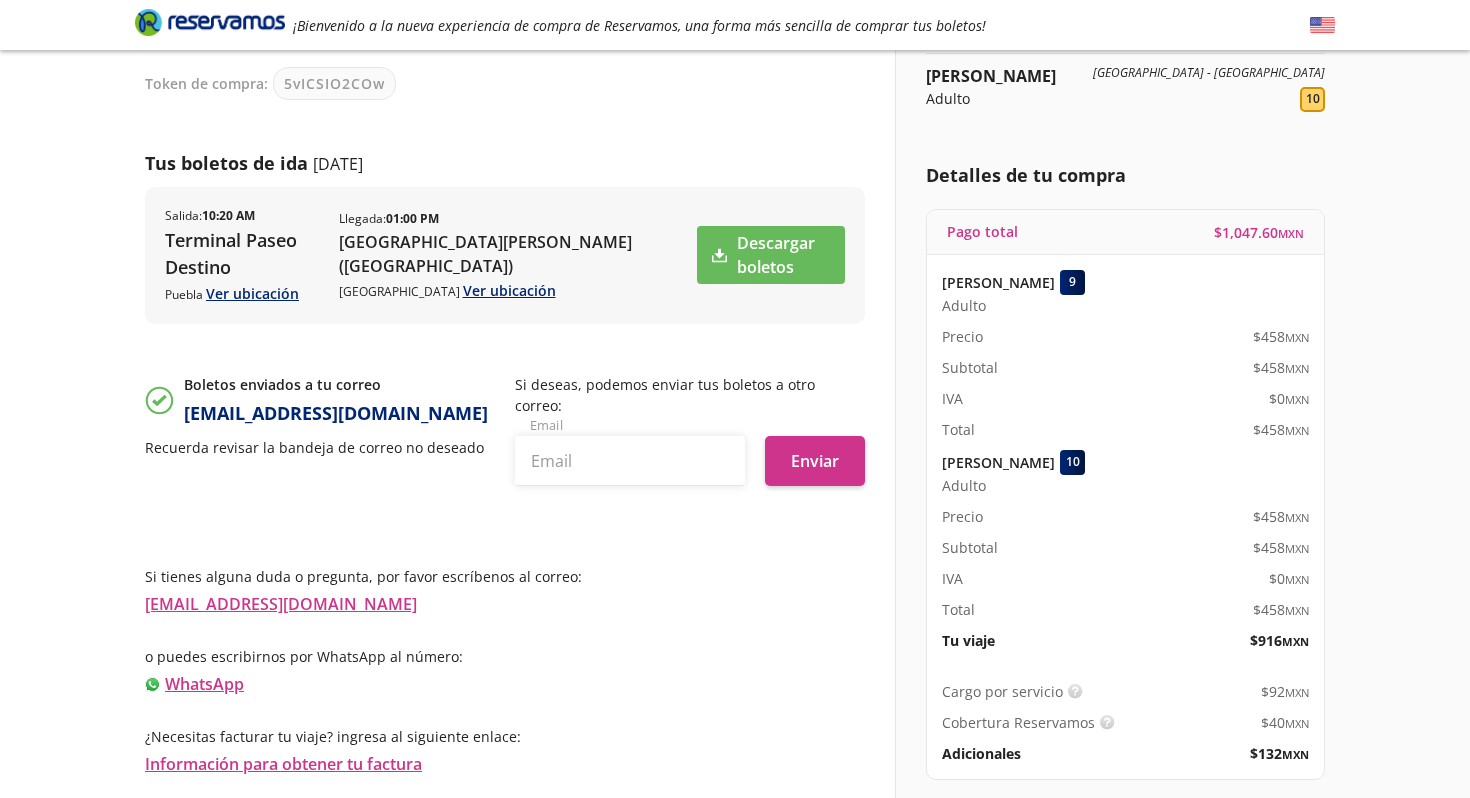 scroll, scrollTop: 206, scrollLeft: 0, axis: vertical 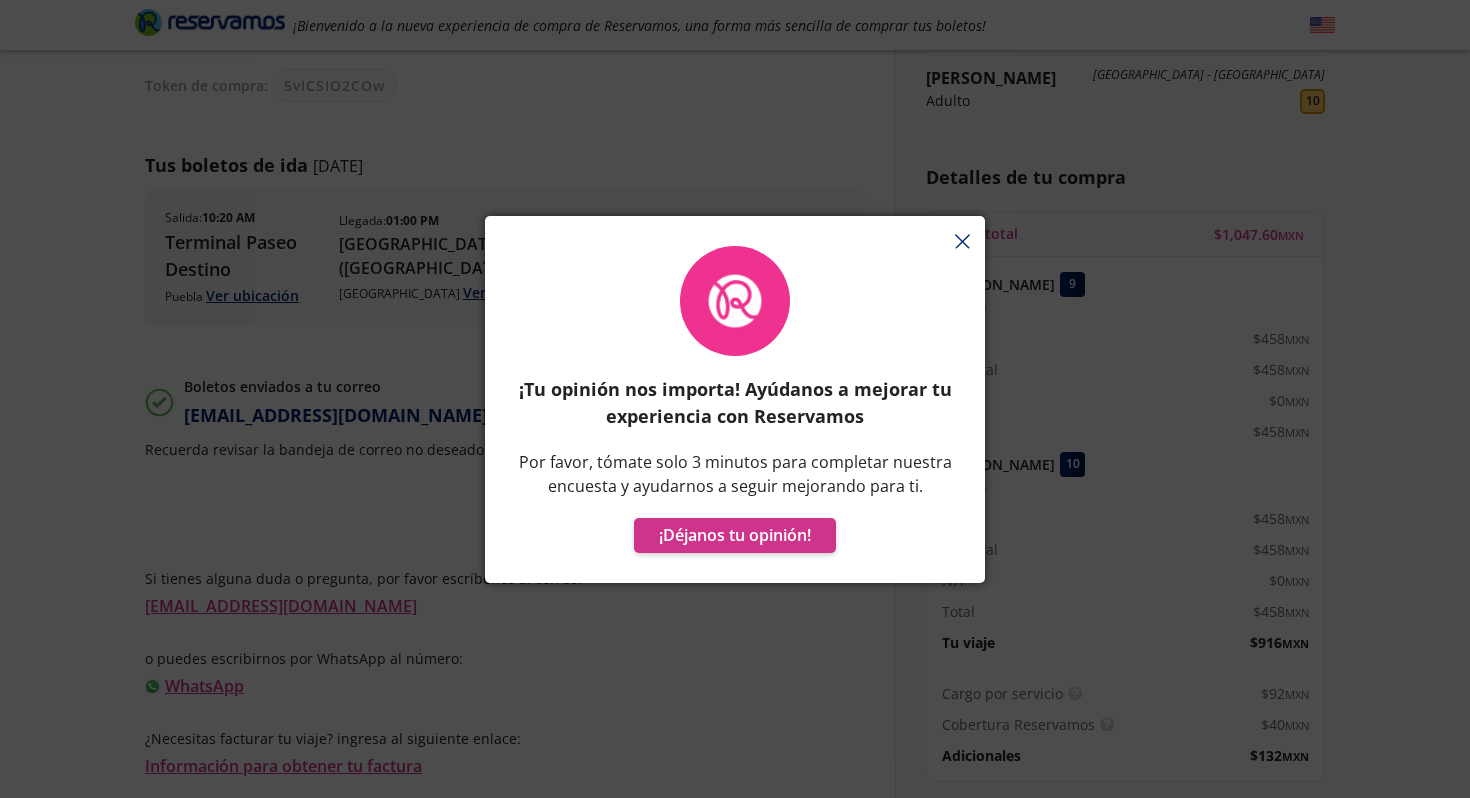 click 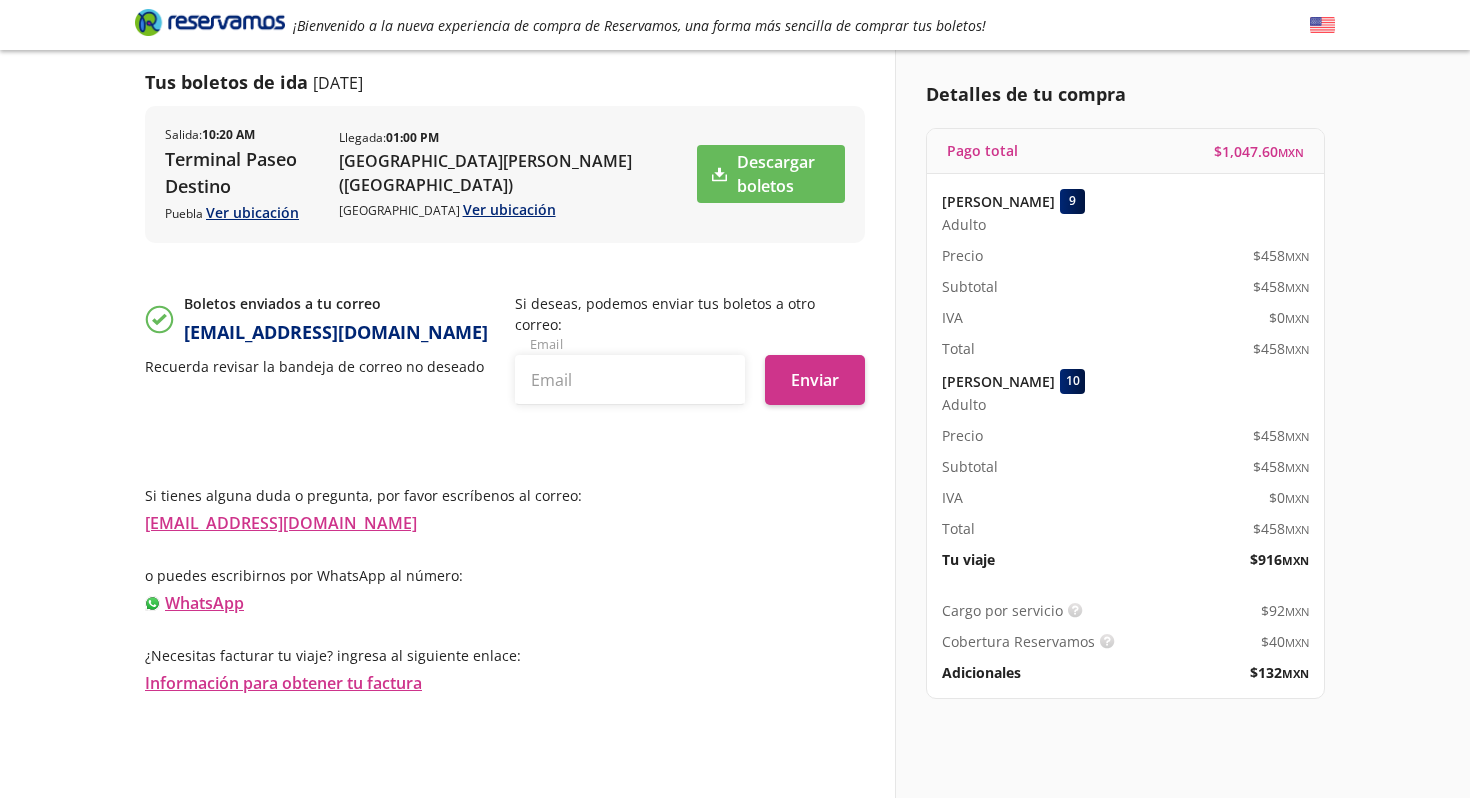scroll, scrollTop: 0, scrollLeft: 0, axis: both 